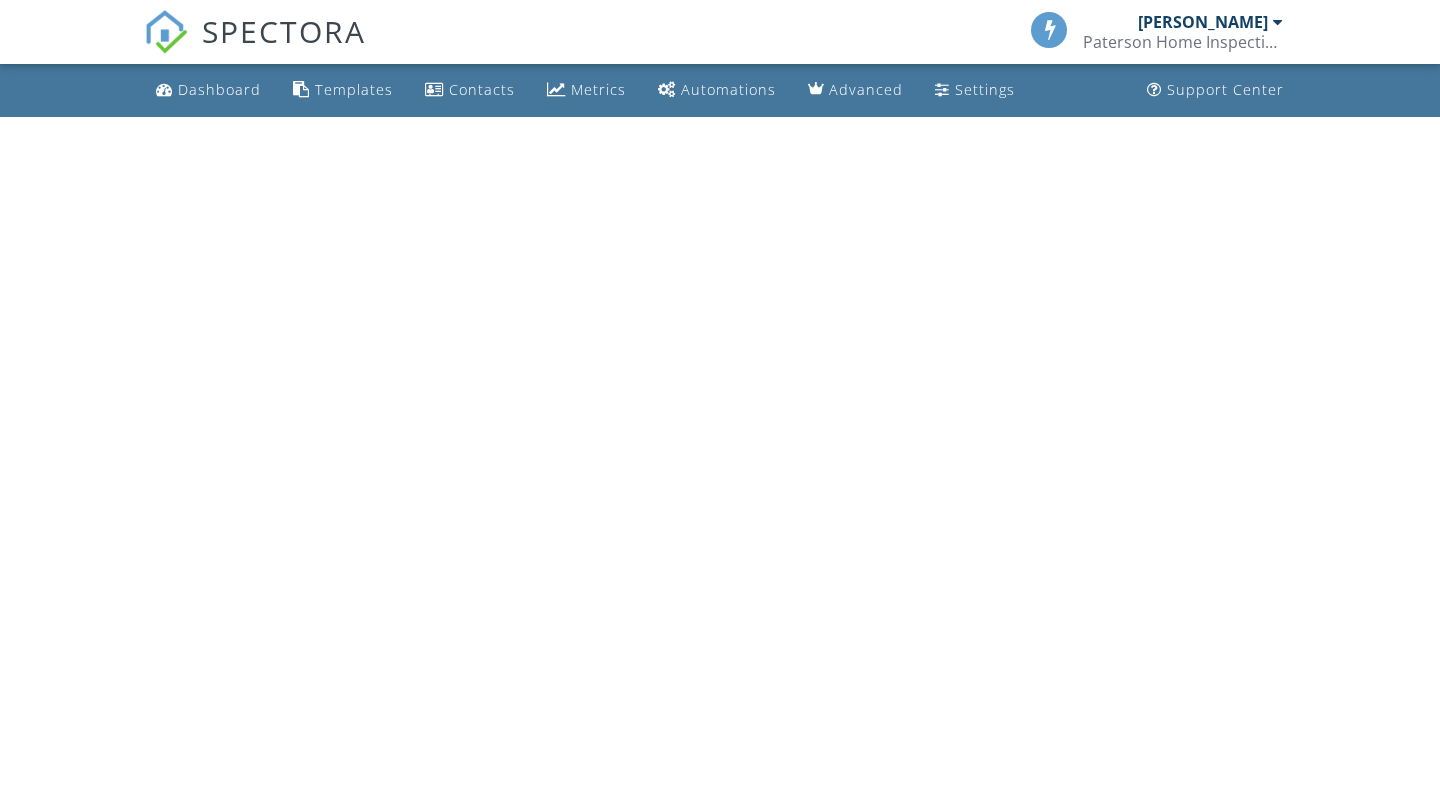 scroll, scrollTop: 0, scrollLeft: 0, axis: both 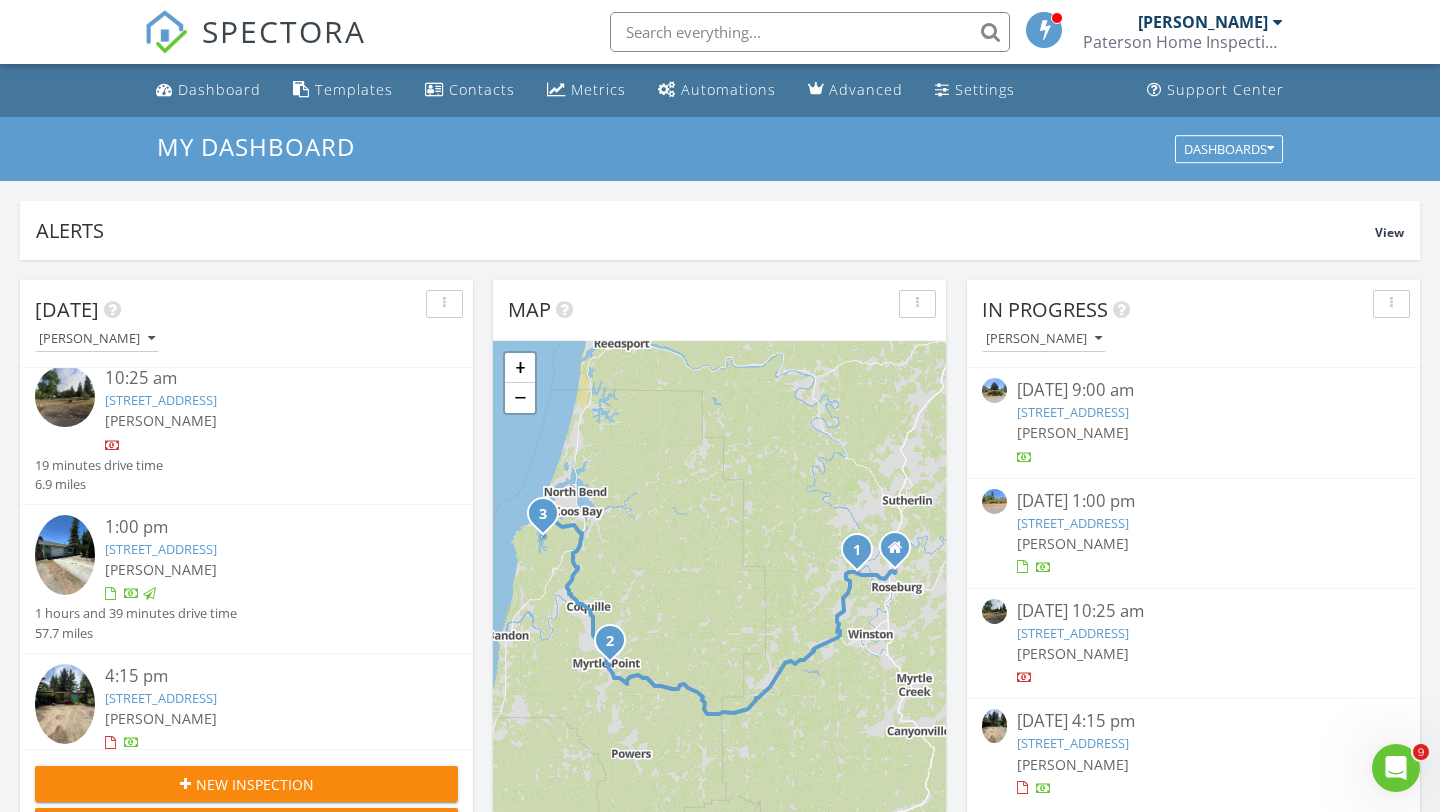 click on "[PERSON_NAME]" at bounding box center (263, 420) 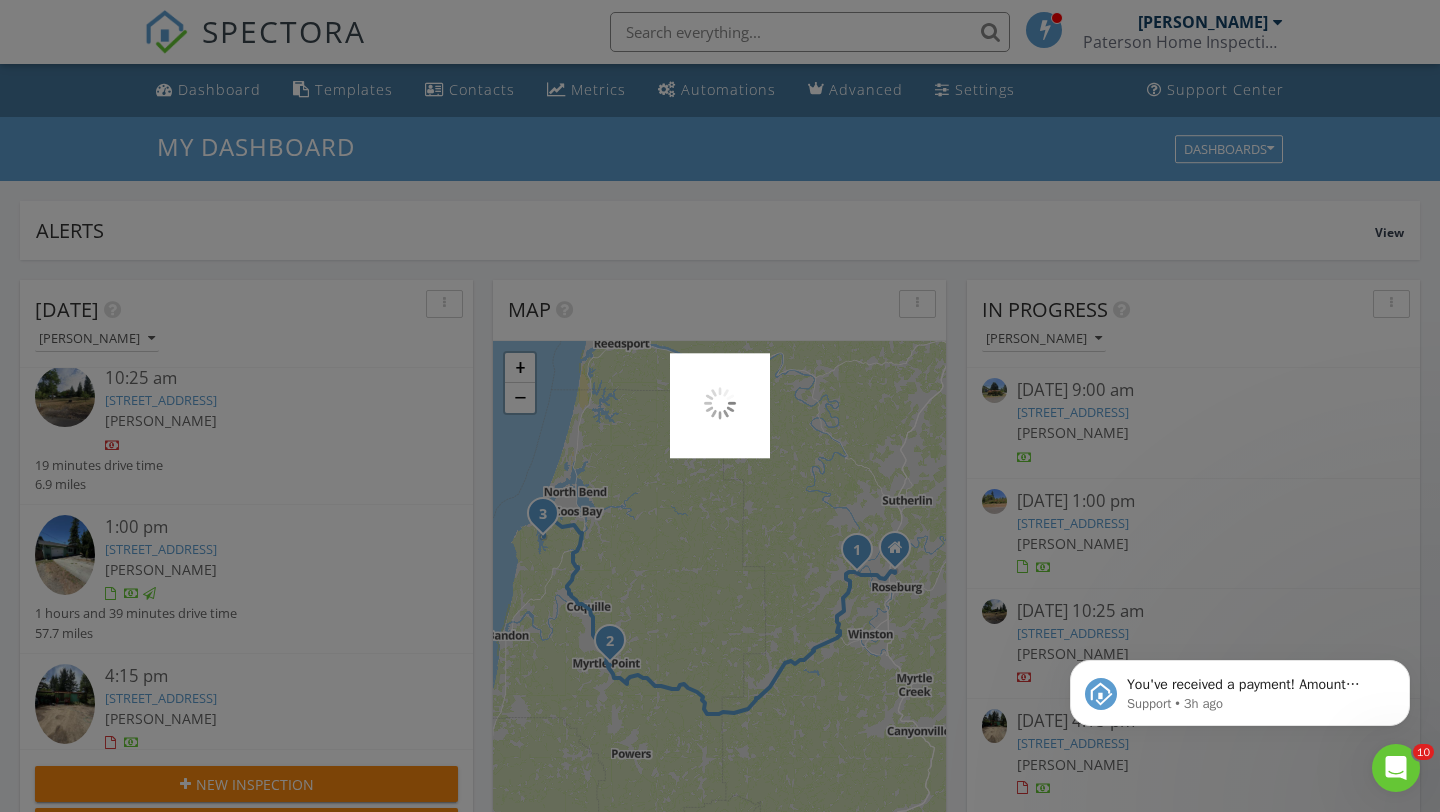 scroll, scrollTop: 0, scrollLeft: 0, axis: both 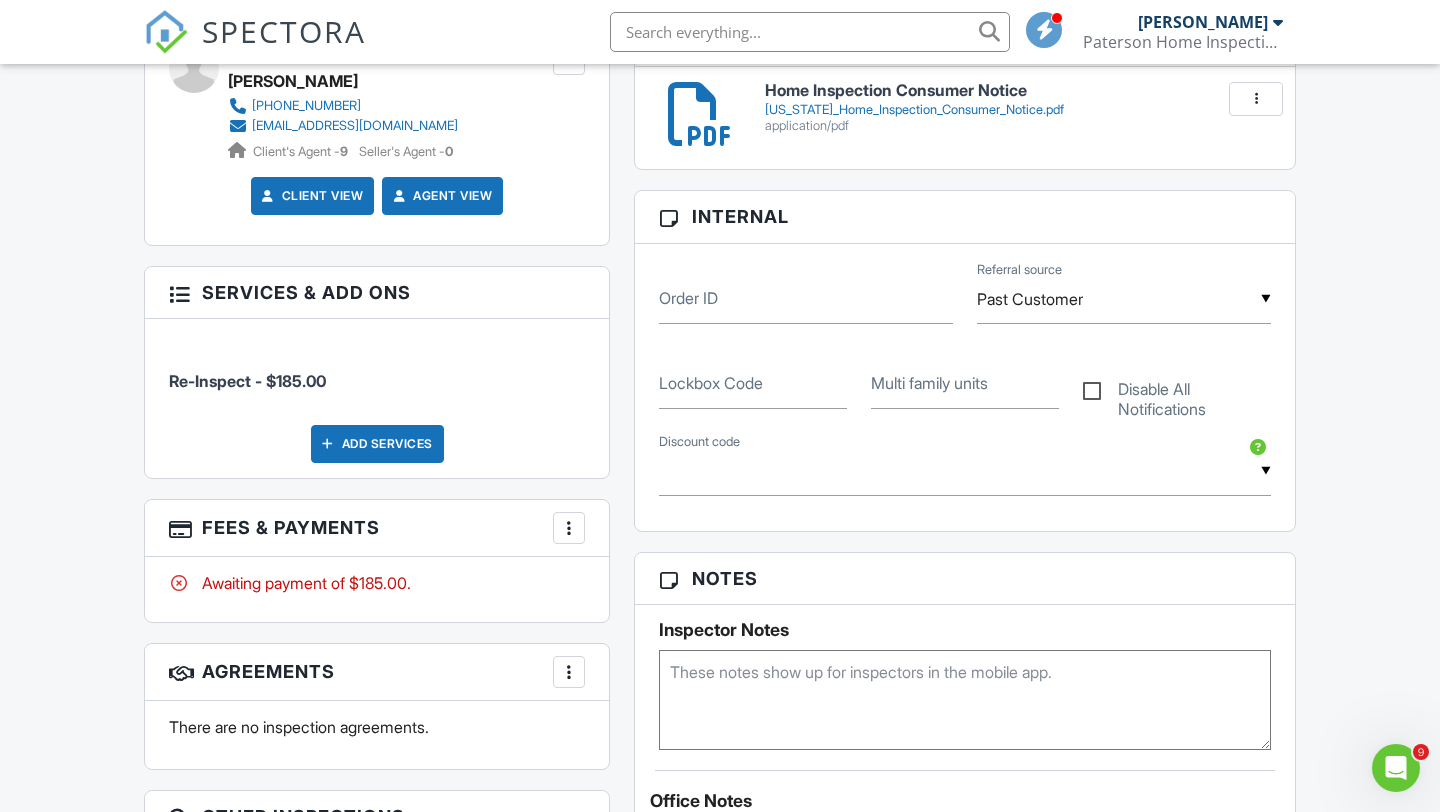 click at bounding box center (569, 528) 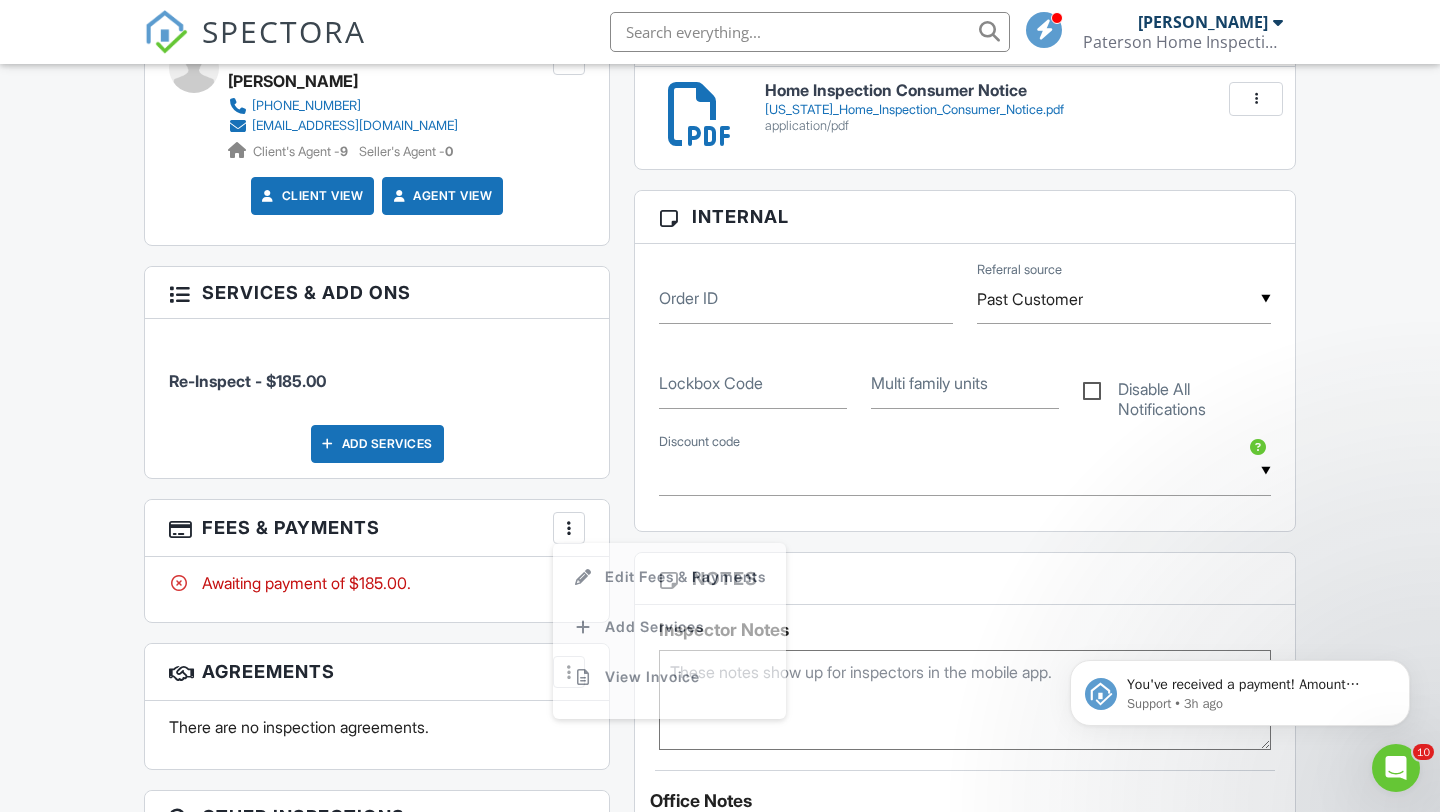 scroll, scrollTop: 0, scrollLeft: 0, axis: both 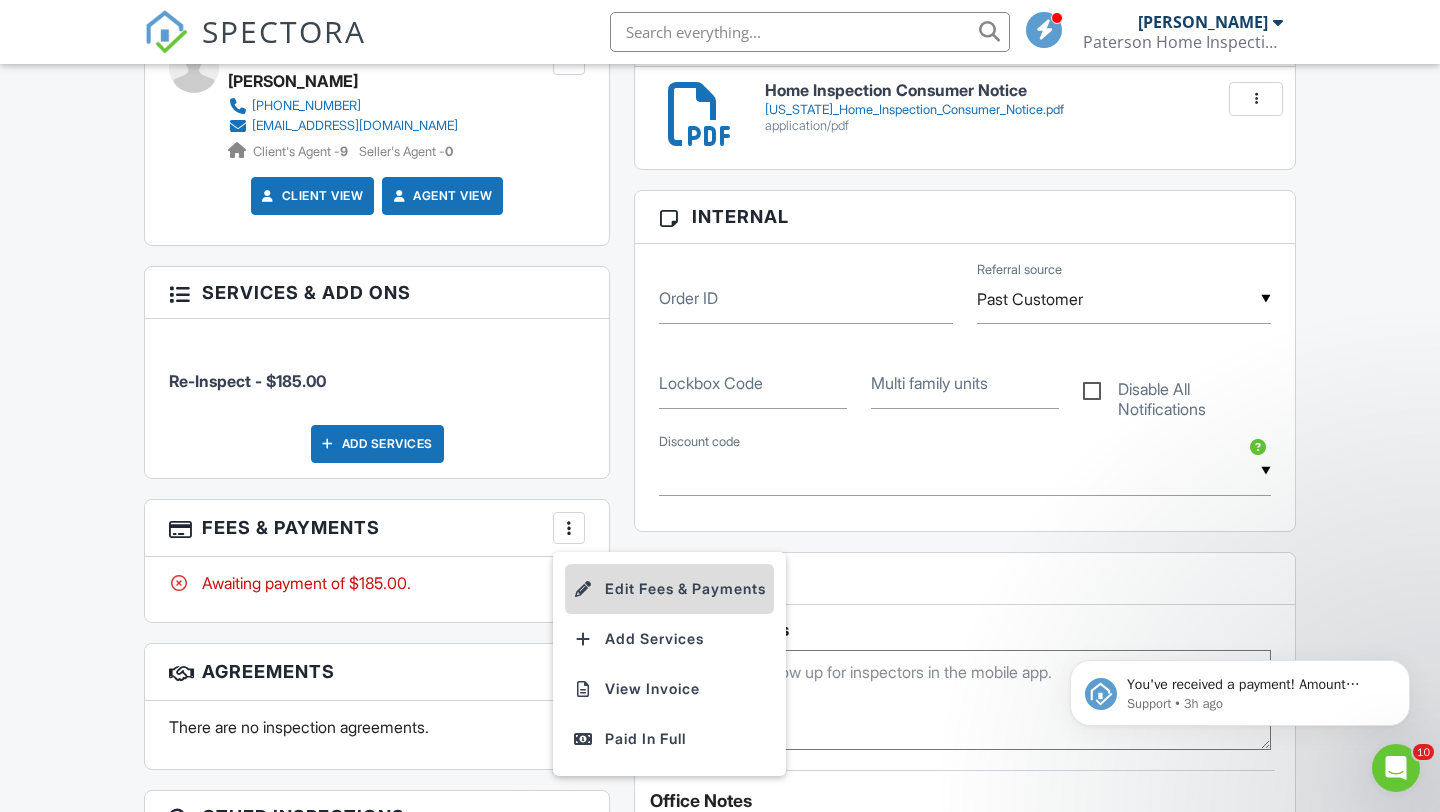 click on "Edit Fees & Payments" at bounding box center (669, 589) 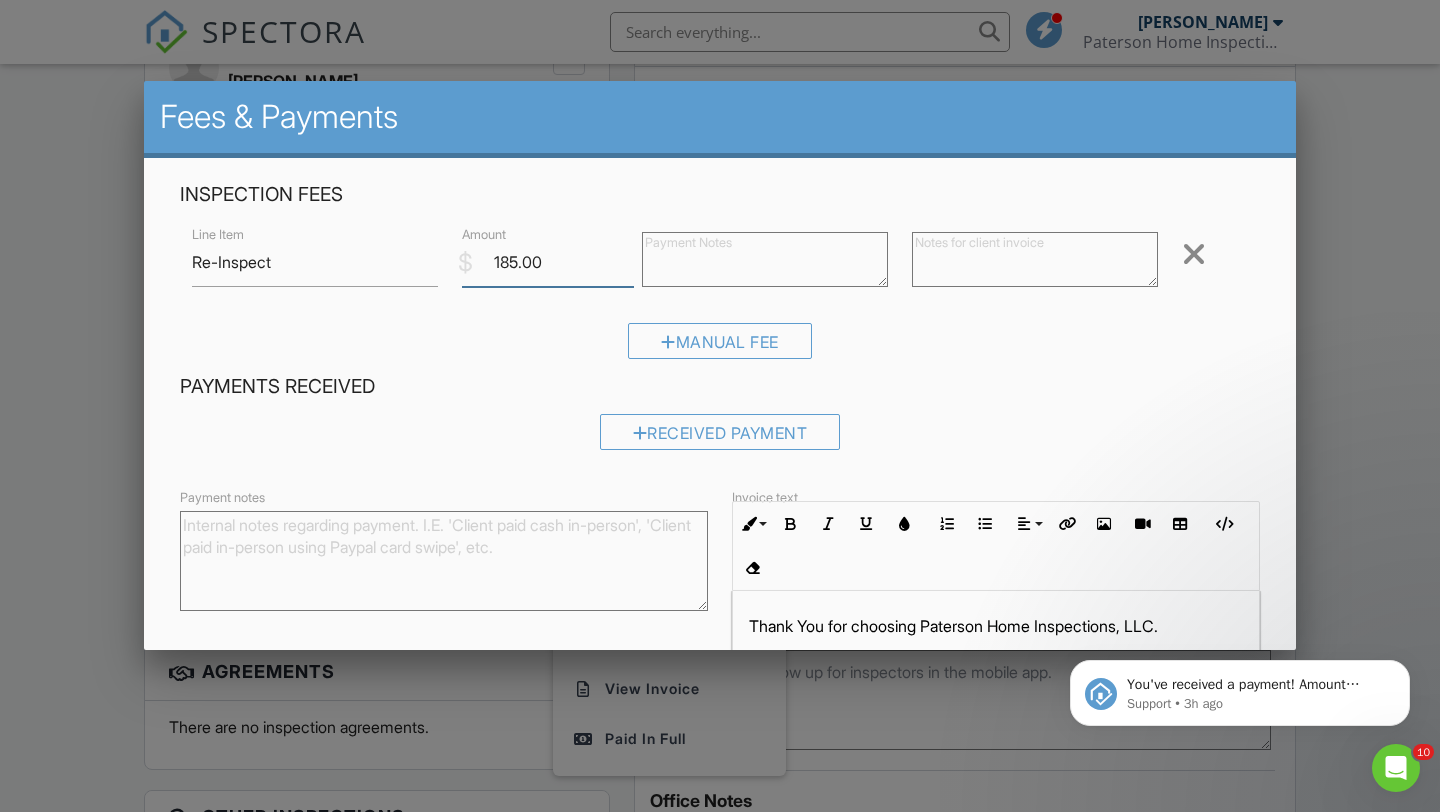 click on "185.00" at bounding box center [548, 262] 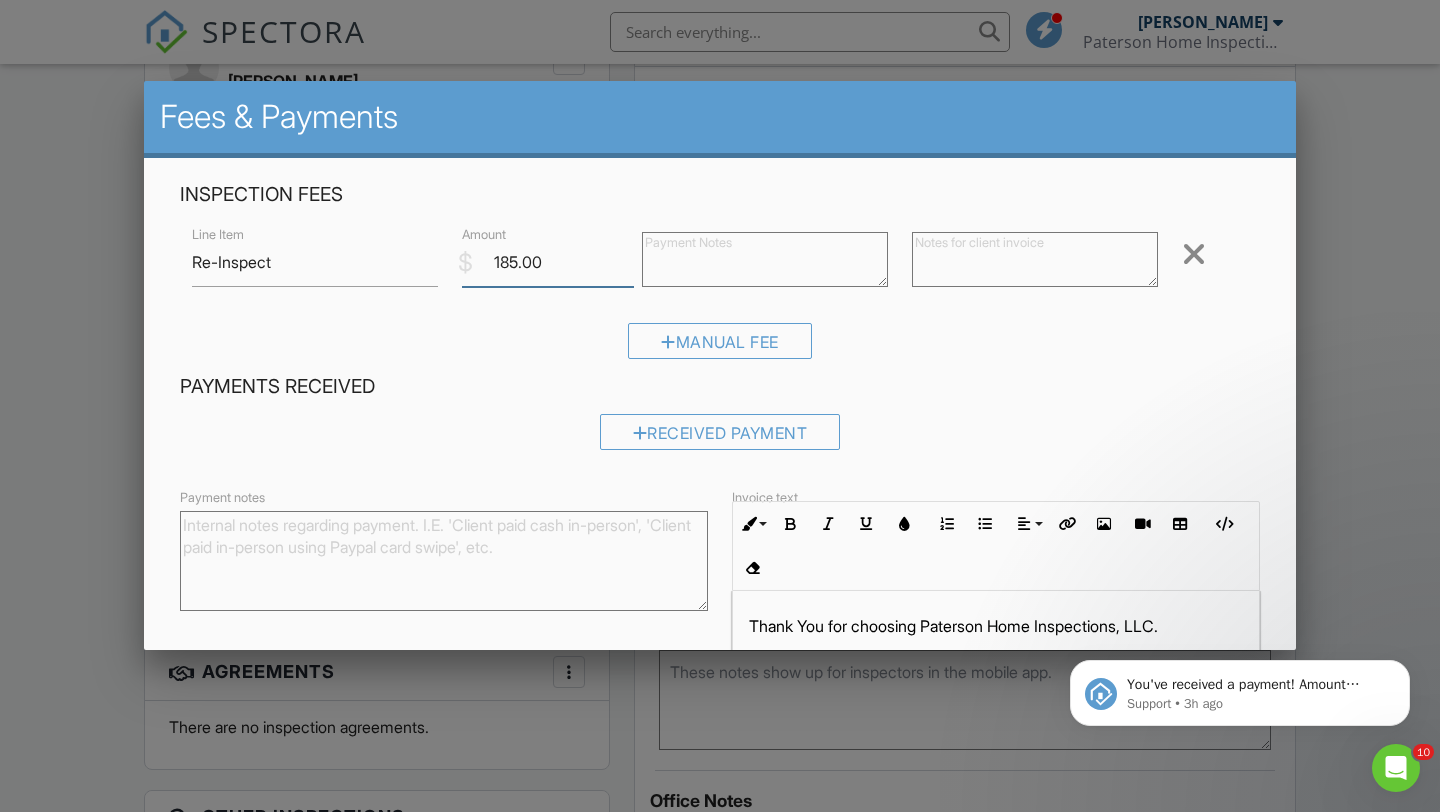 click on "185.00" at bounding box center [548, 262] 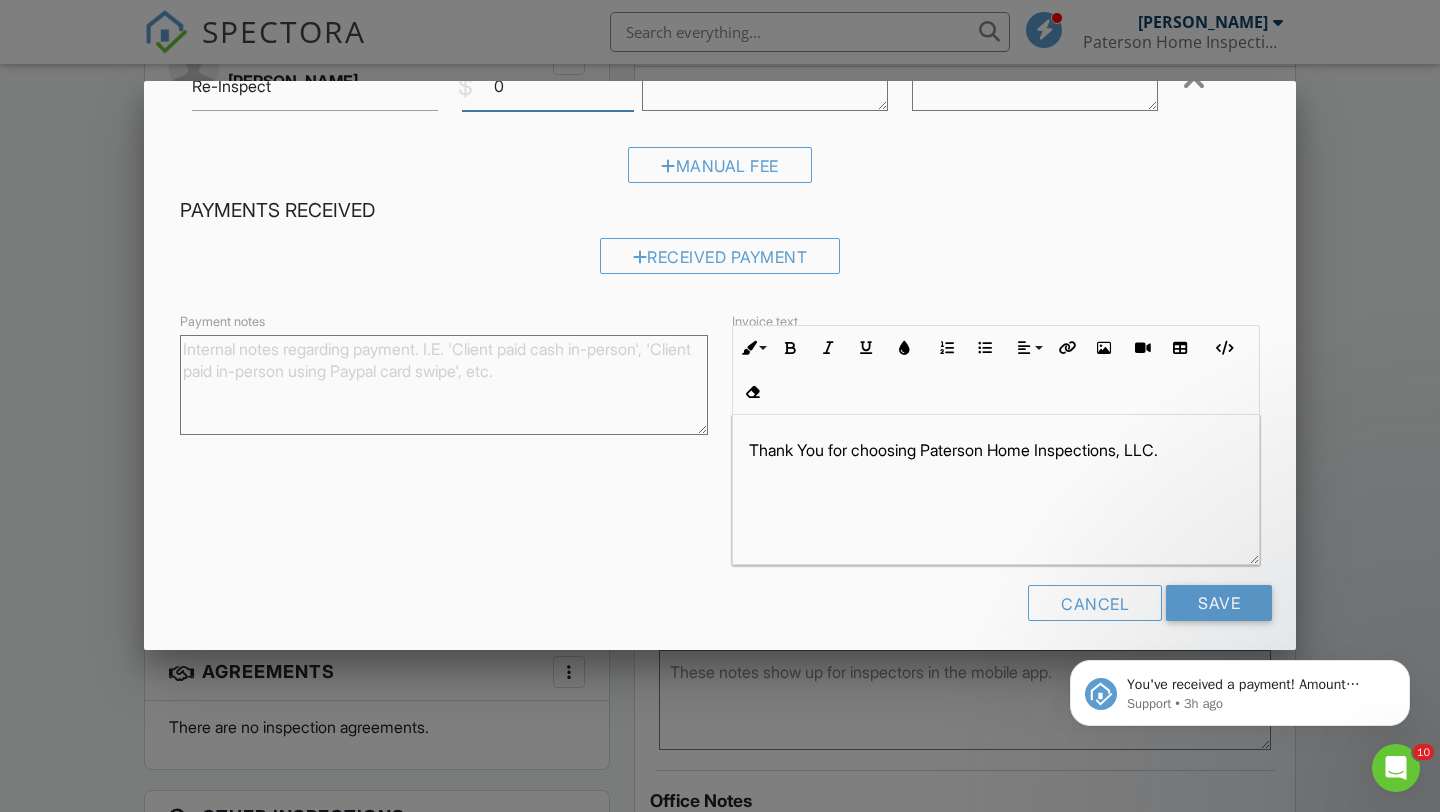 scroll, scrollTop: 187, scrollLeft: 0, axis: vertical 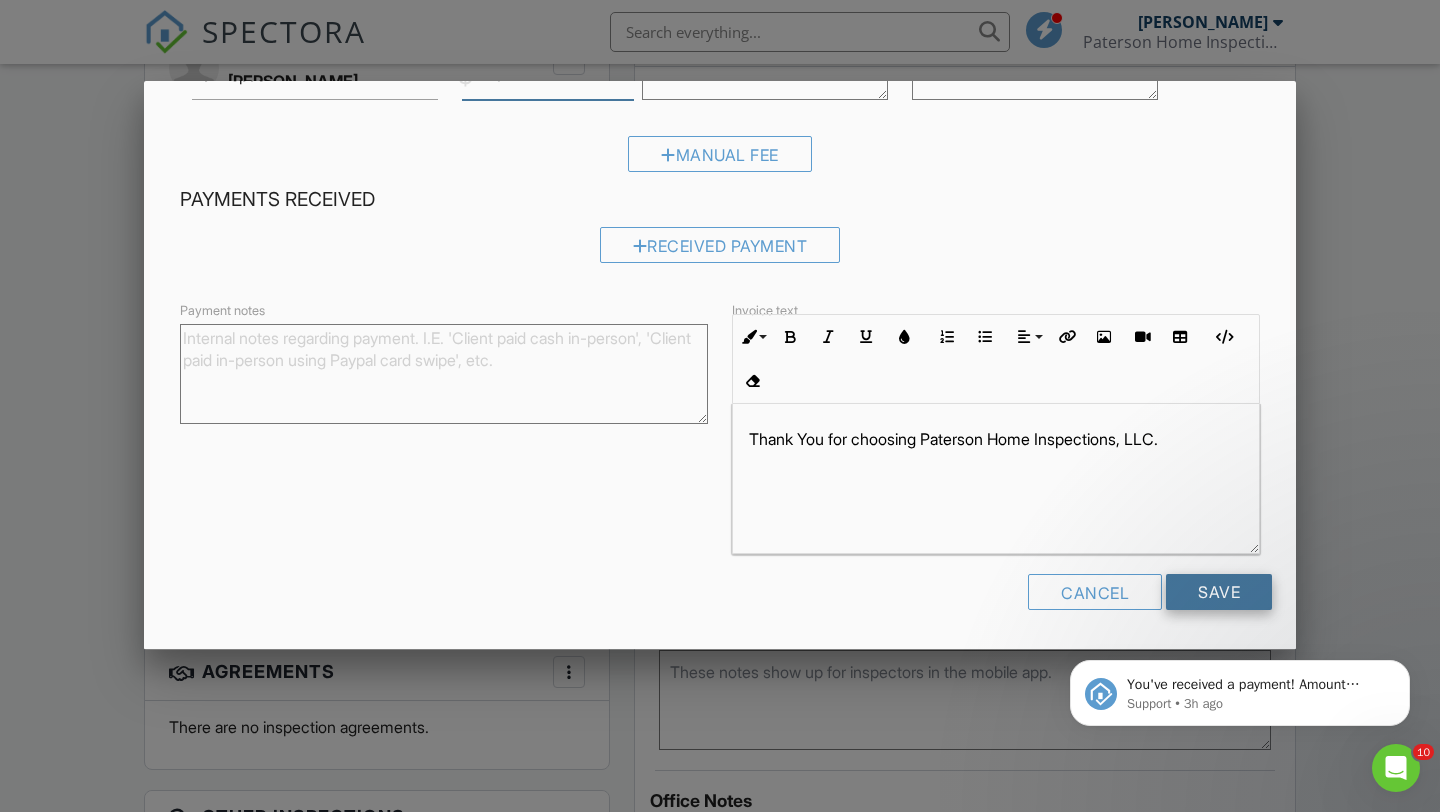 type on "0" 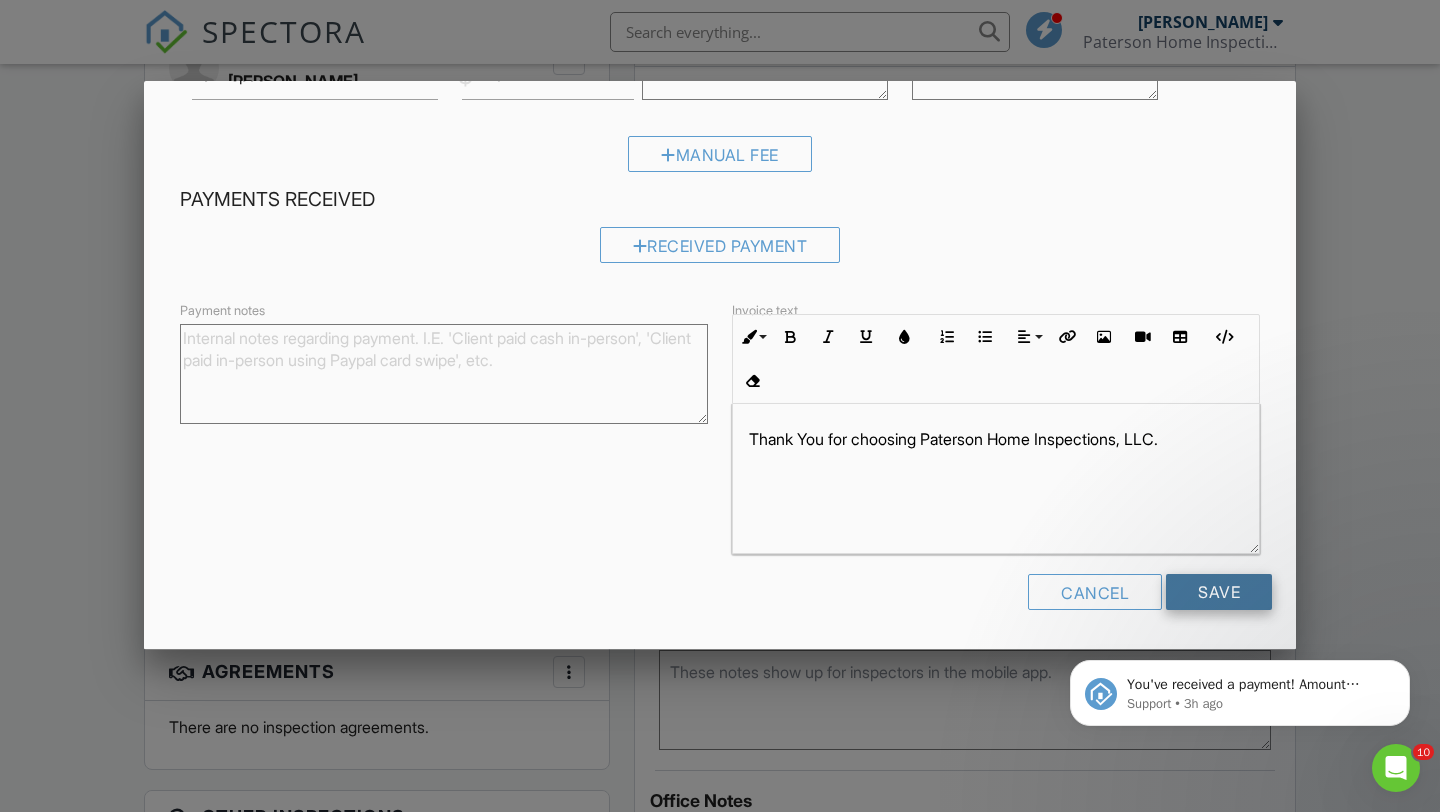click on "Save" at bounding box center [1219, 592] 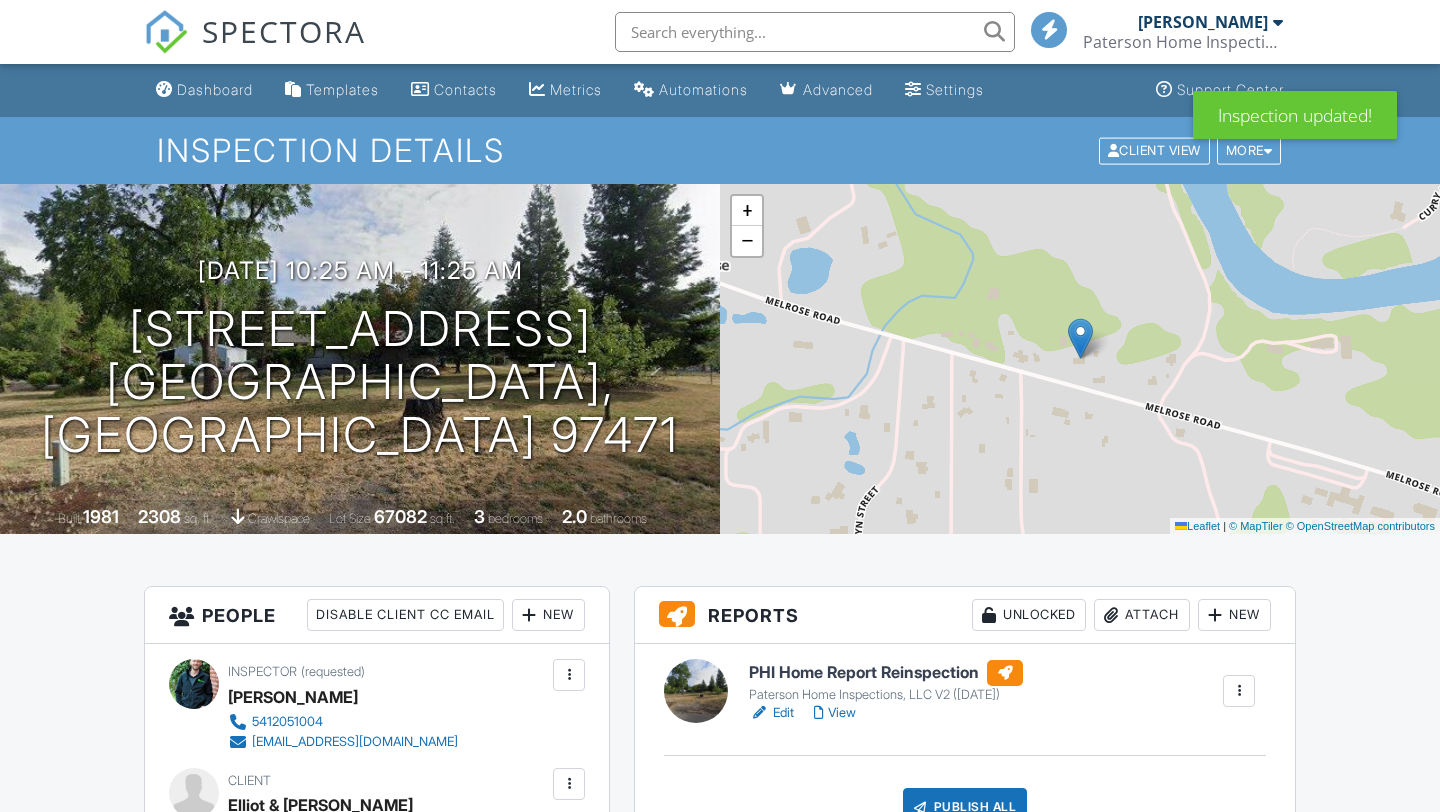 scroll, scrollTop: 281, scrollLeft: 0, axis: vertical 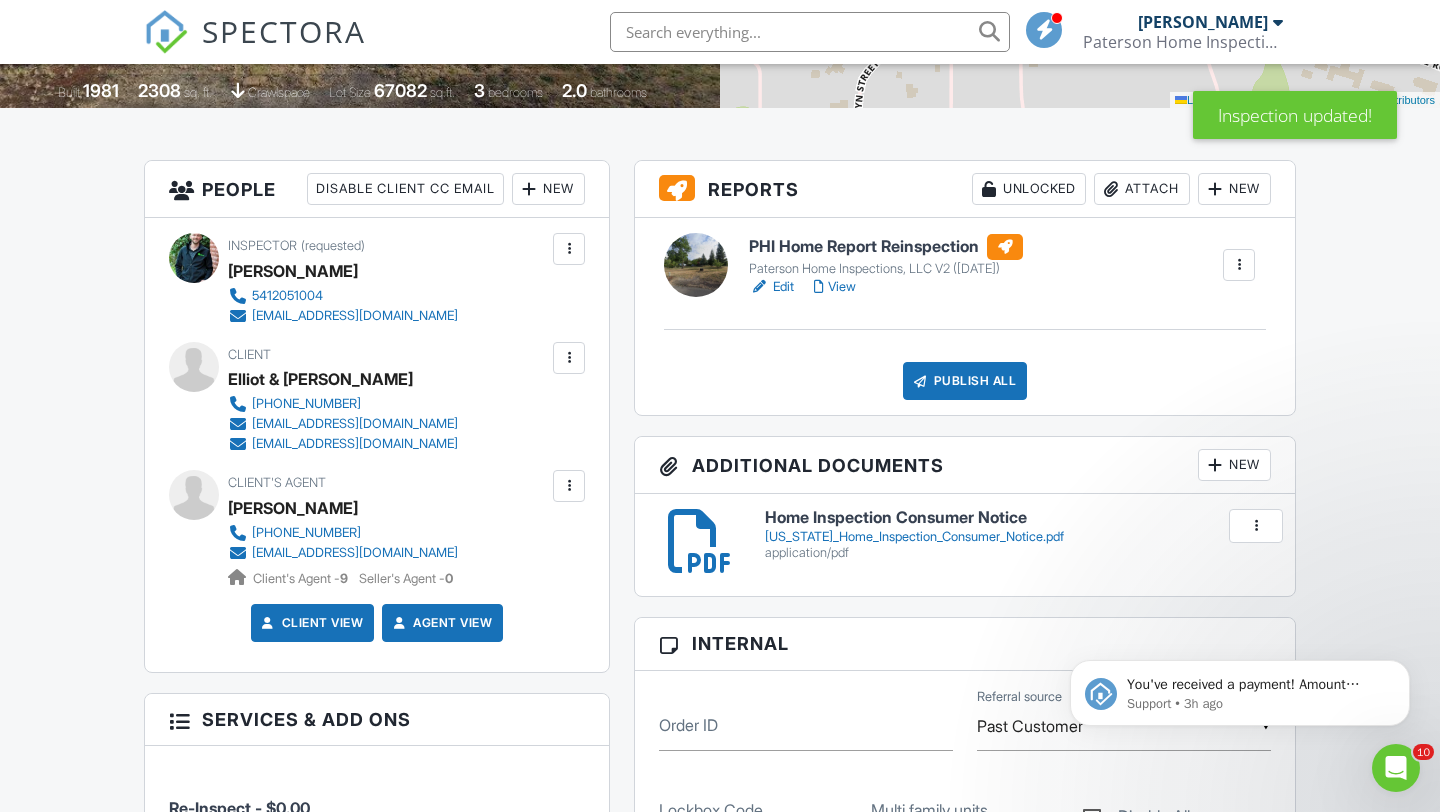 click on "View" at bounding box center (835, 287) 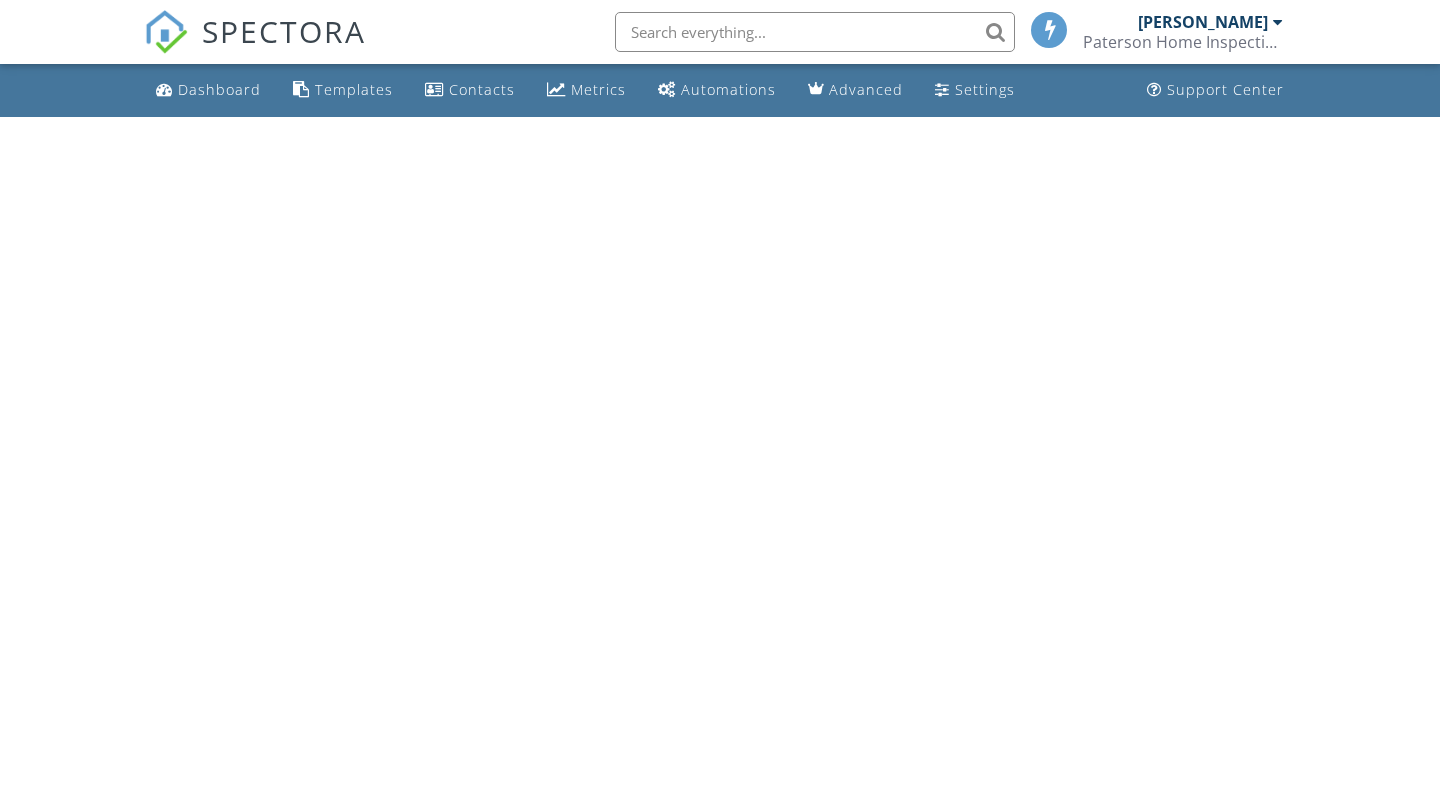 scroll, scrollTop: 0, scrollLeft: 0, axis: both 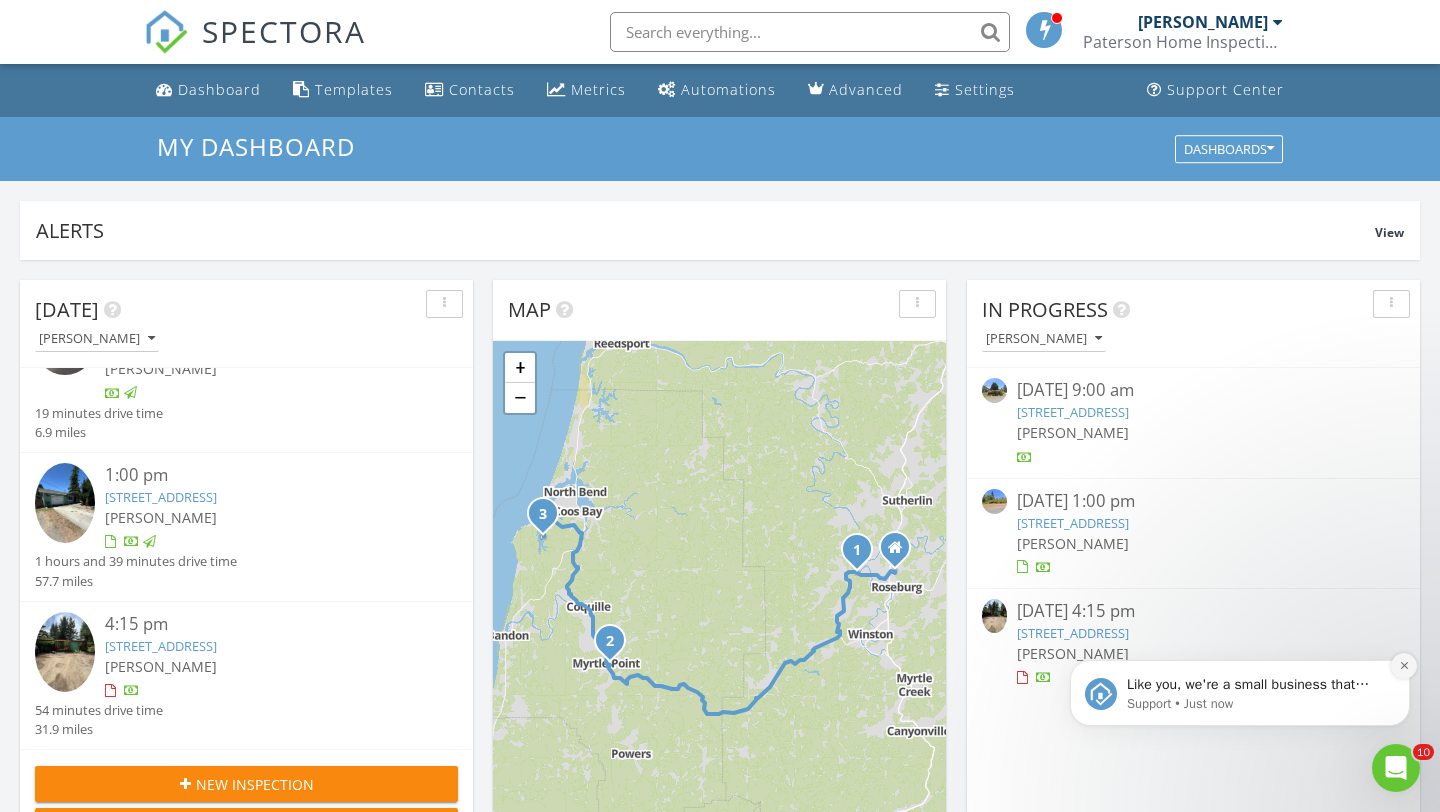 click at bounding box center [1404, 666] 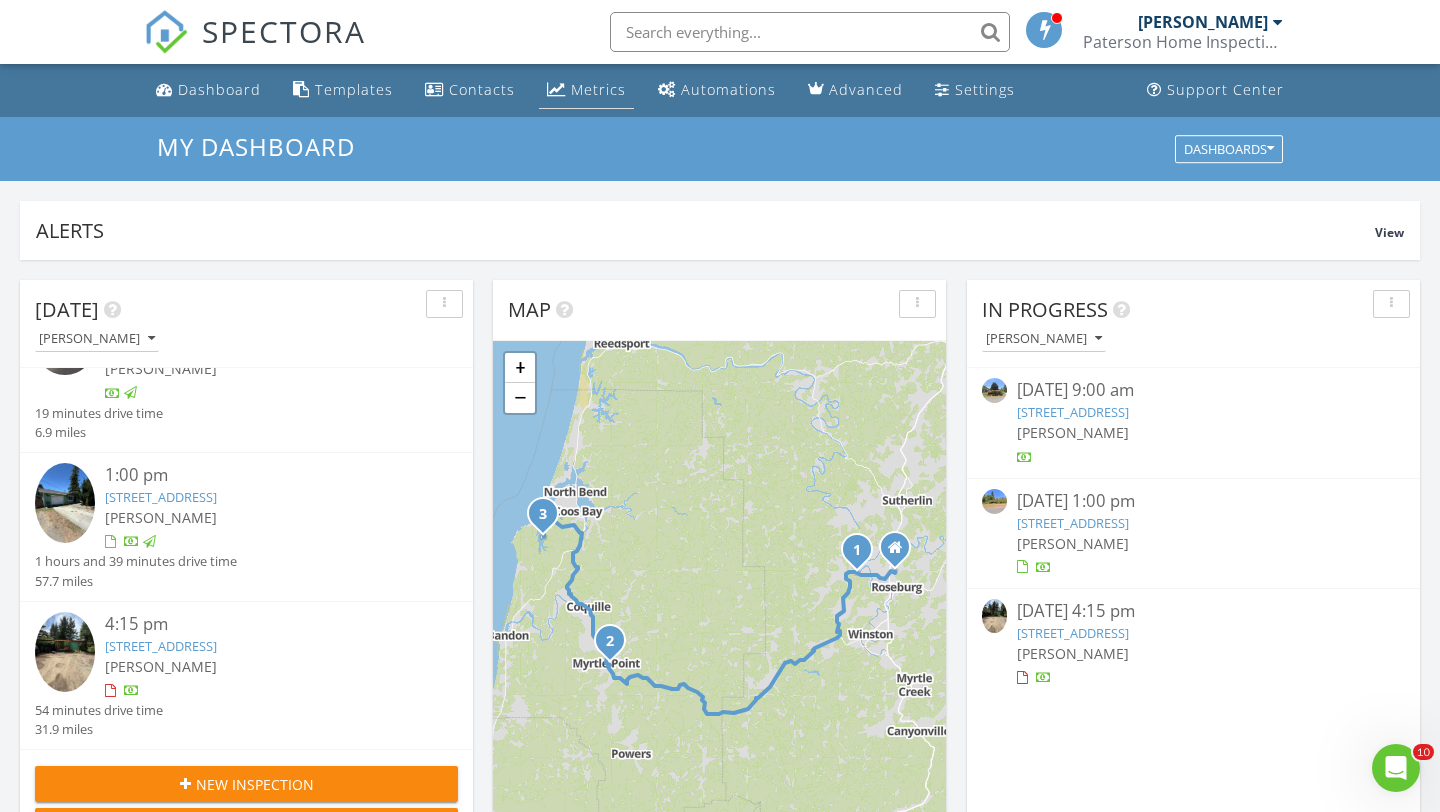 click on "Metrics" at bounding box center [598, 89] 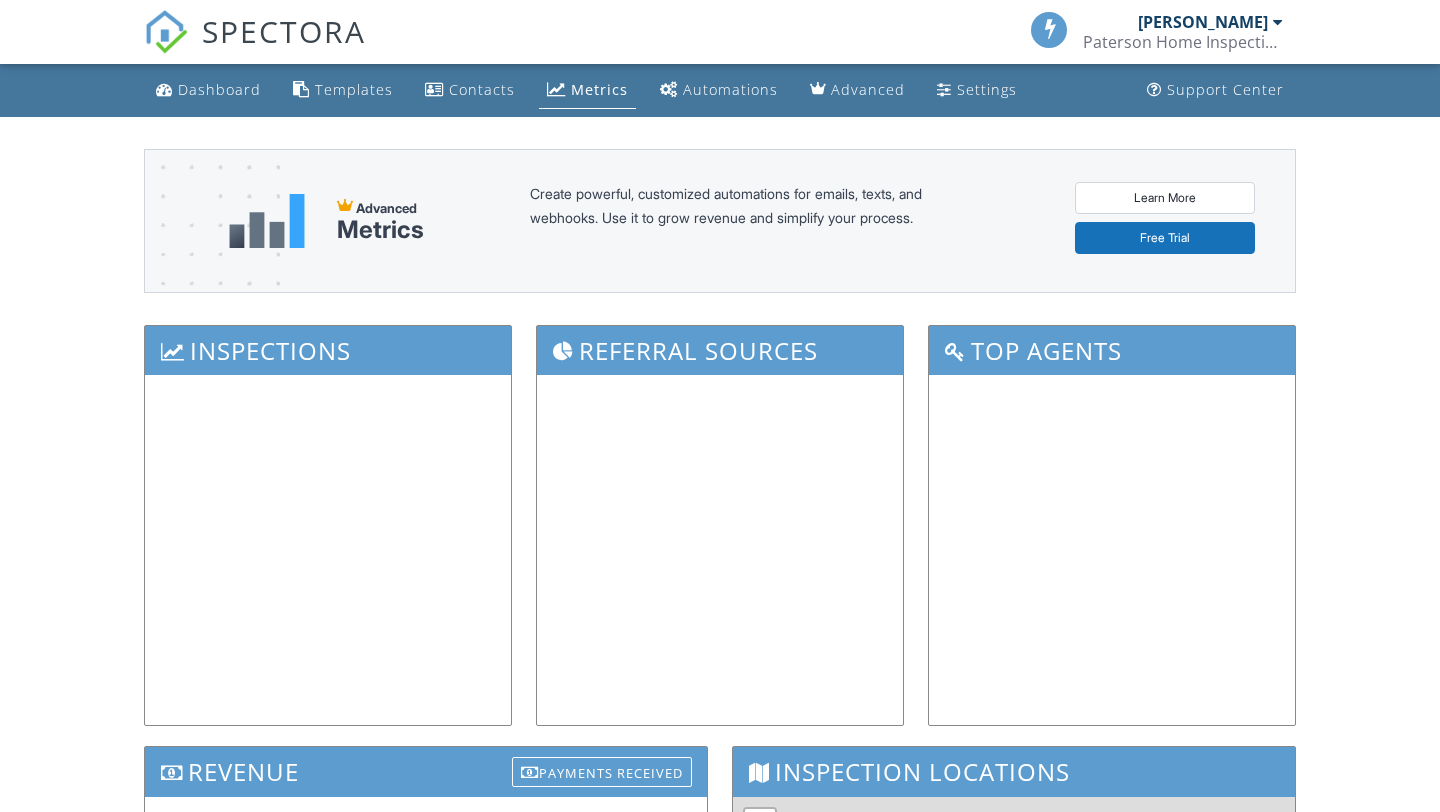scroll, scrollTop: 0, scrollLeft: 0, axis: both 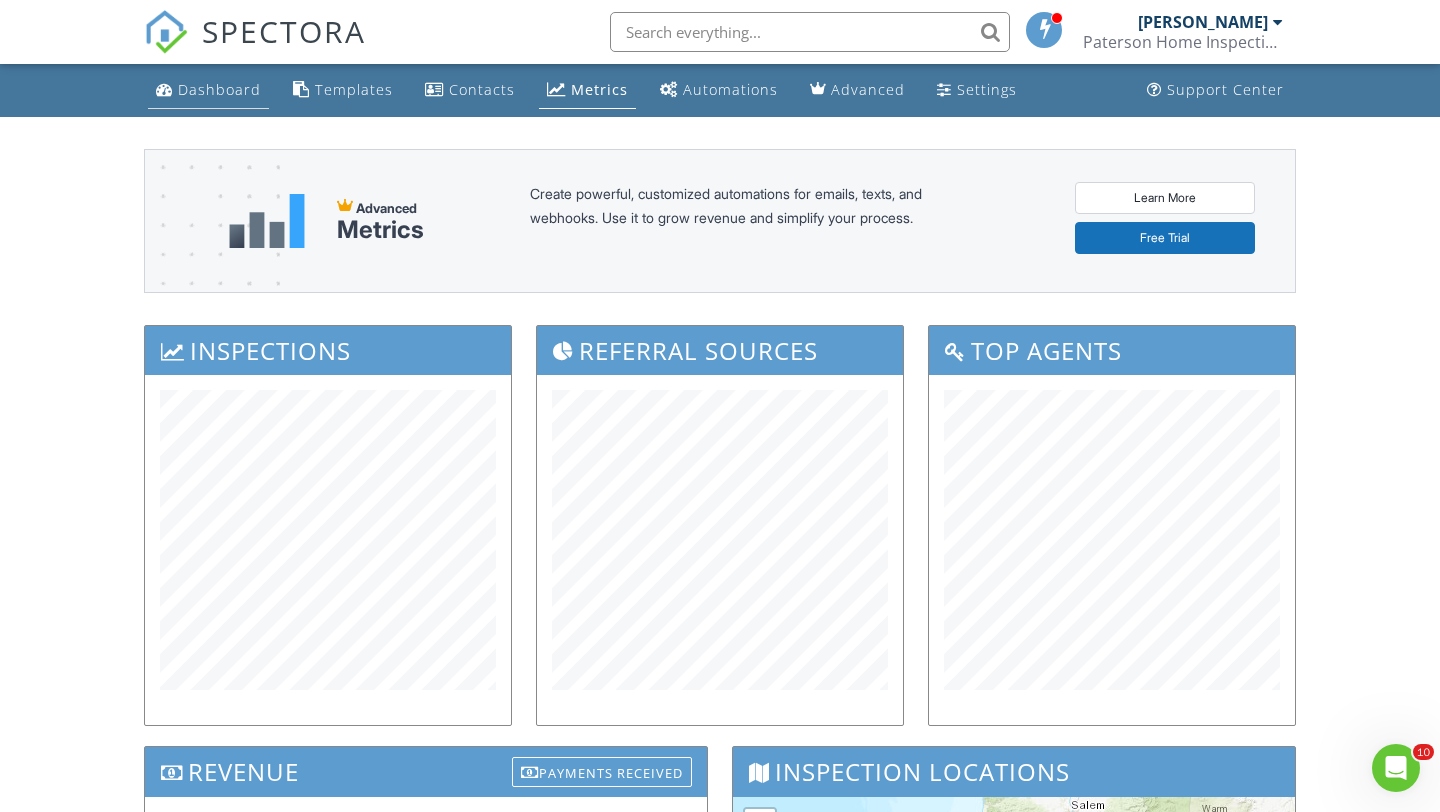 click on "Dashboard" at bounding box center [208, 90] 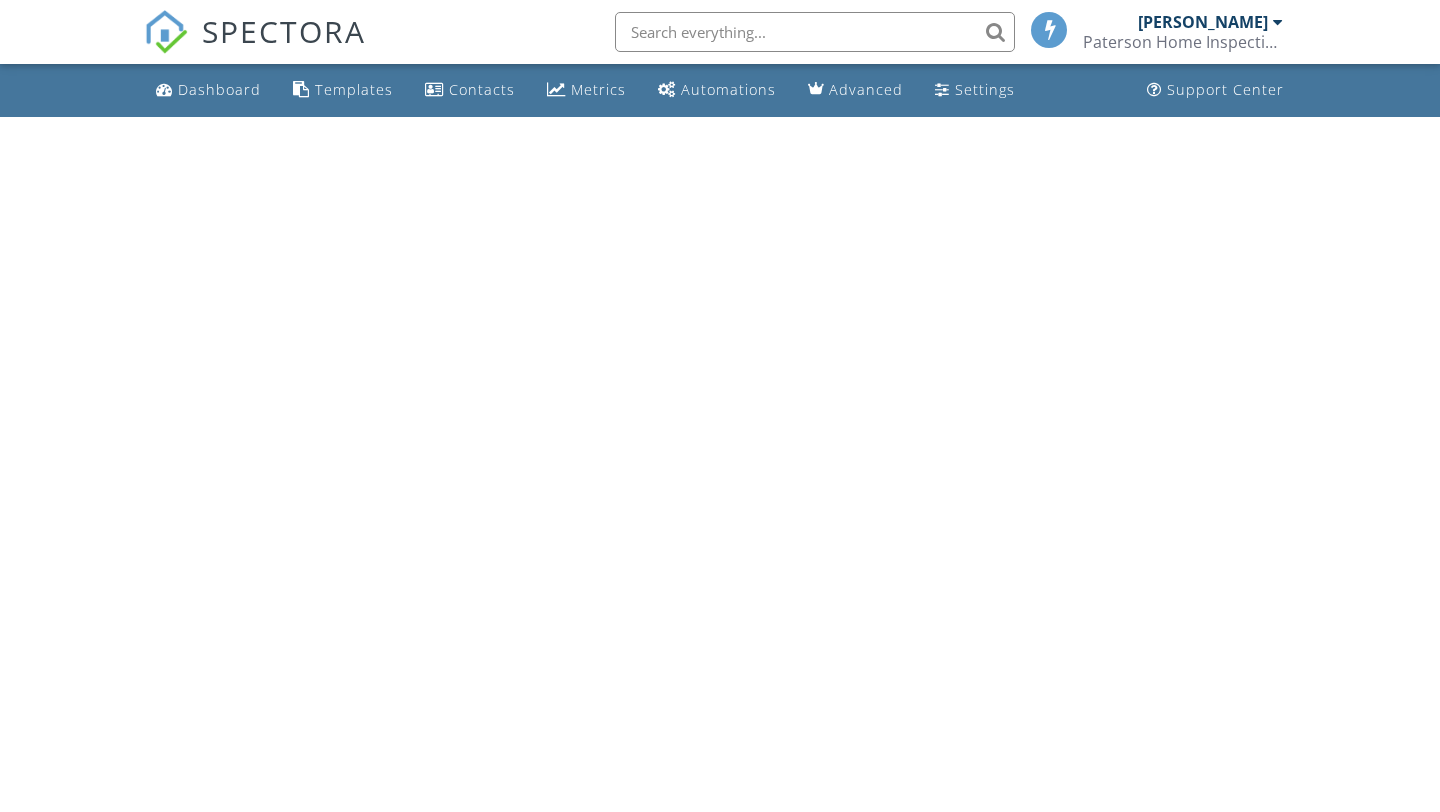 scroll, scrollTop: 0, scrollLeft: 0, axis: both 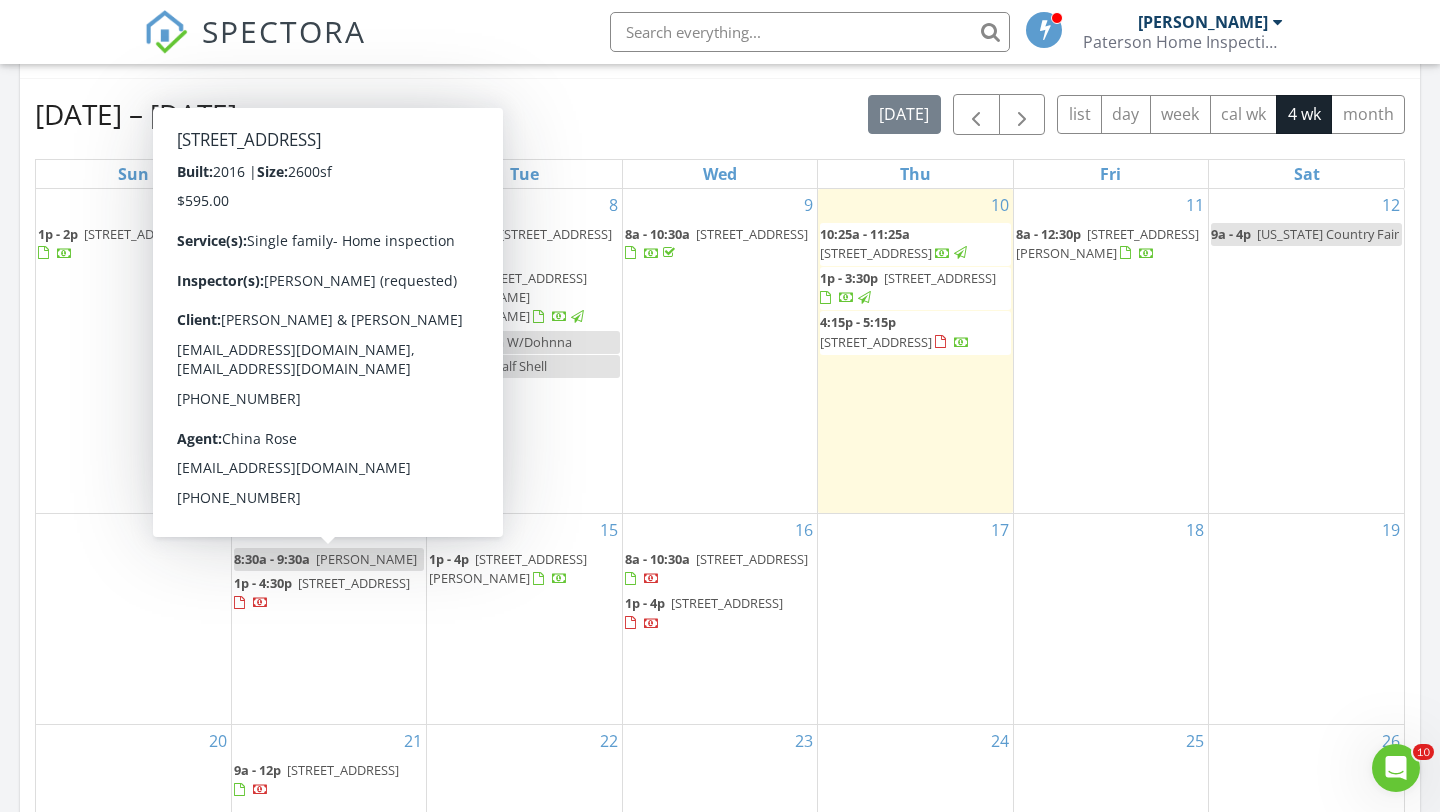 click at bounding box center (261, 605) 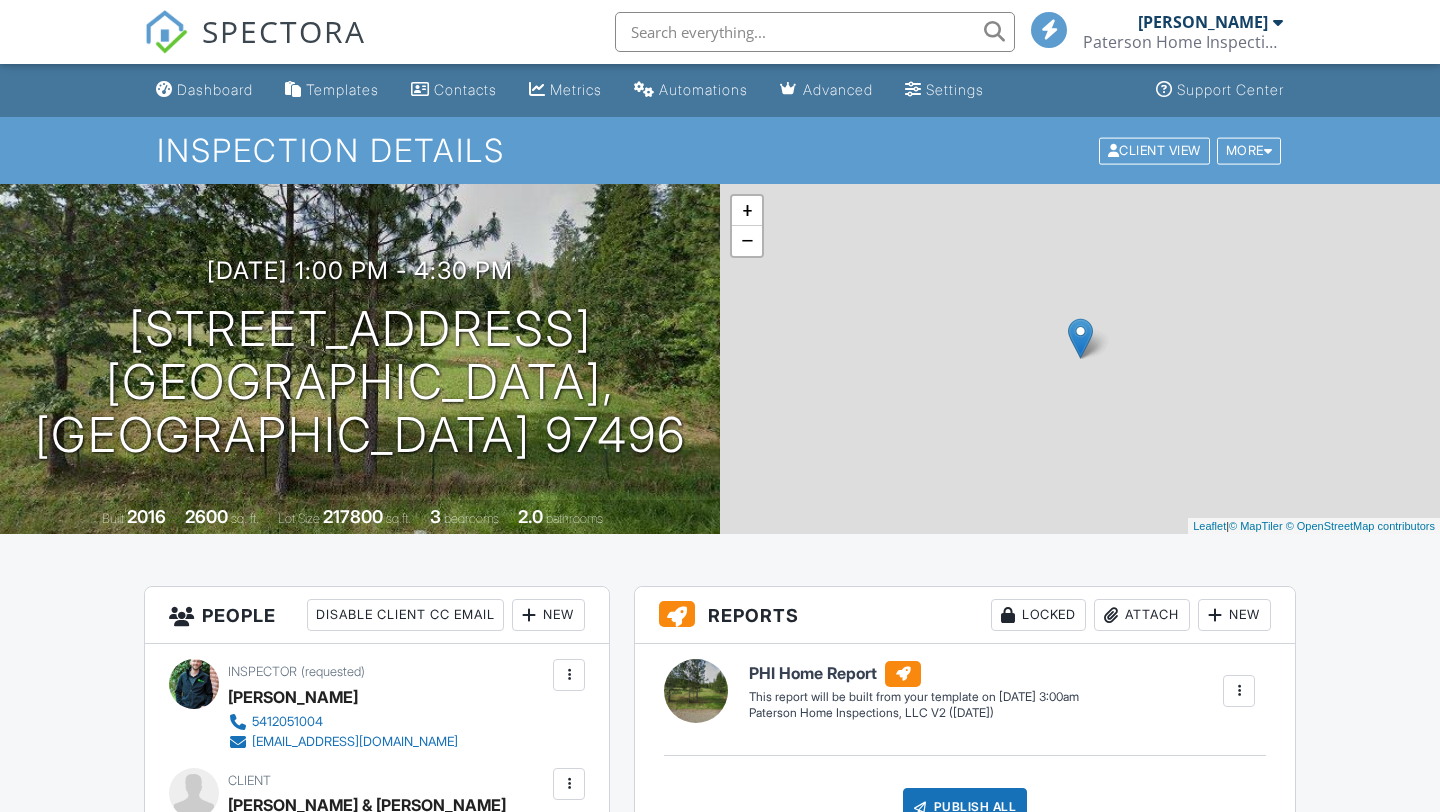 scroll, scrollTop: 0, scrollLeft: 0, axis: both 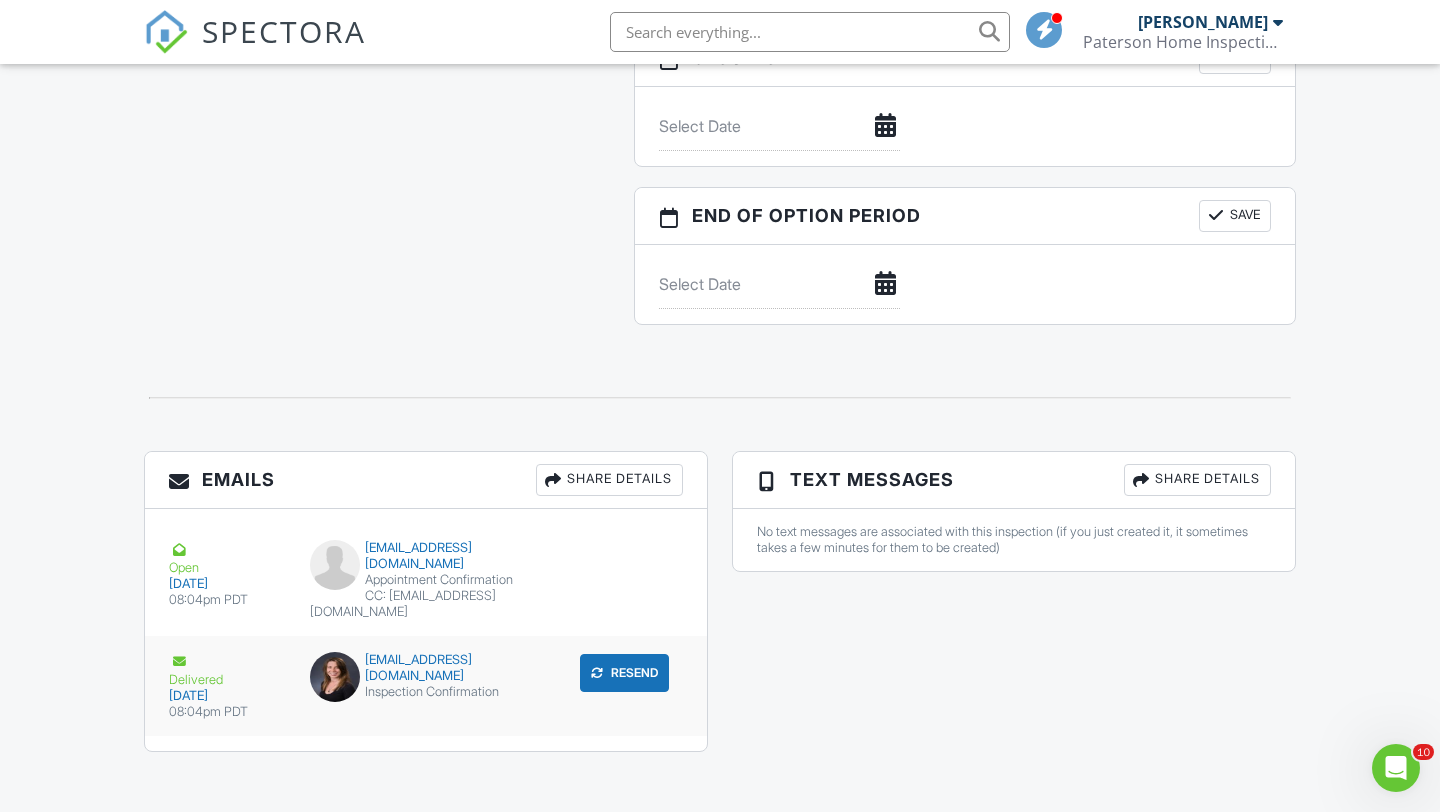 click on "Resend" at bounding box center [624, 673] 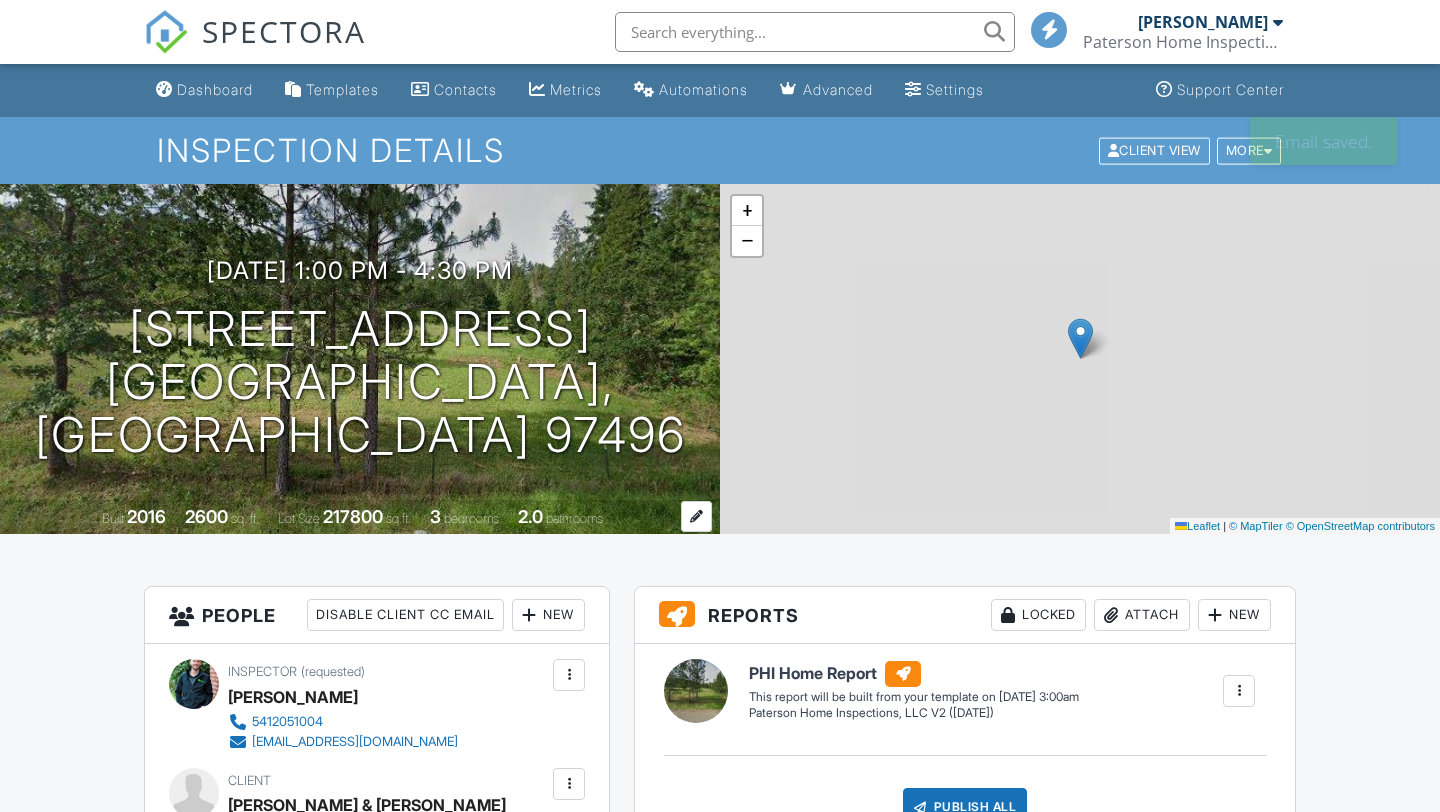 scroll, scrollTop: 0, scrollLeft: 0, axis: both 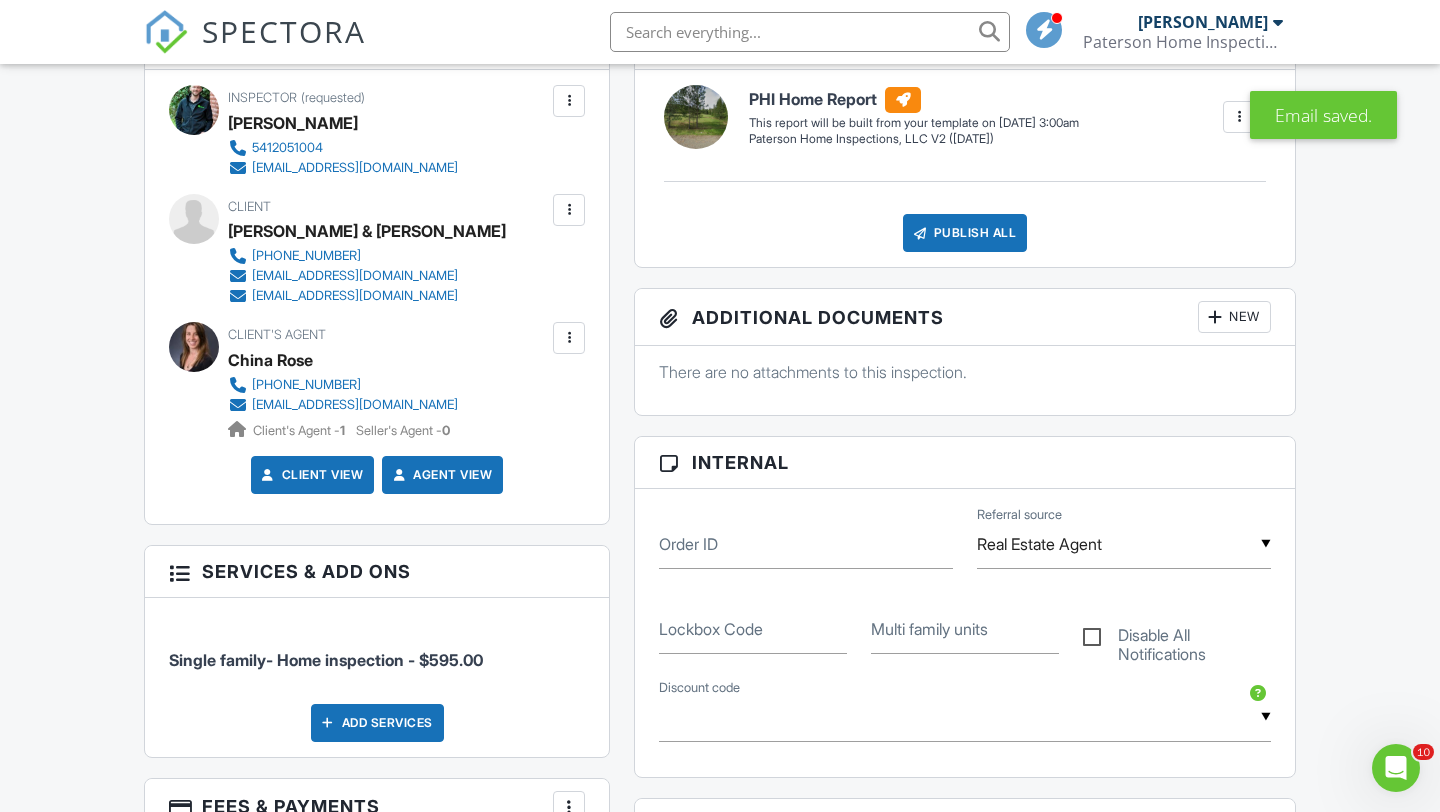 click at bounding box center [569, 338] 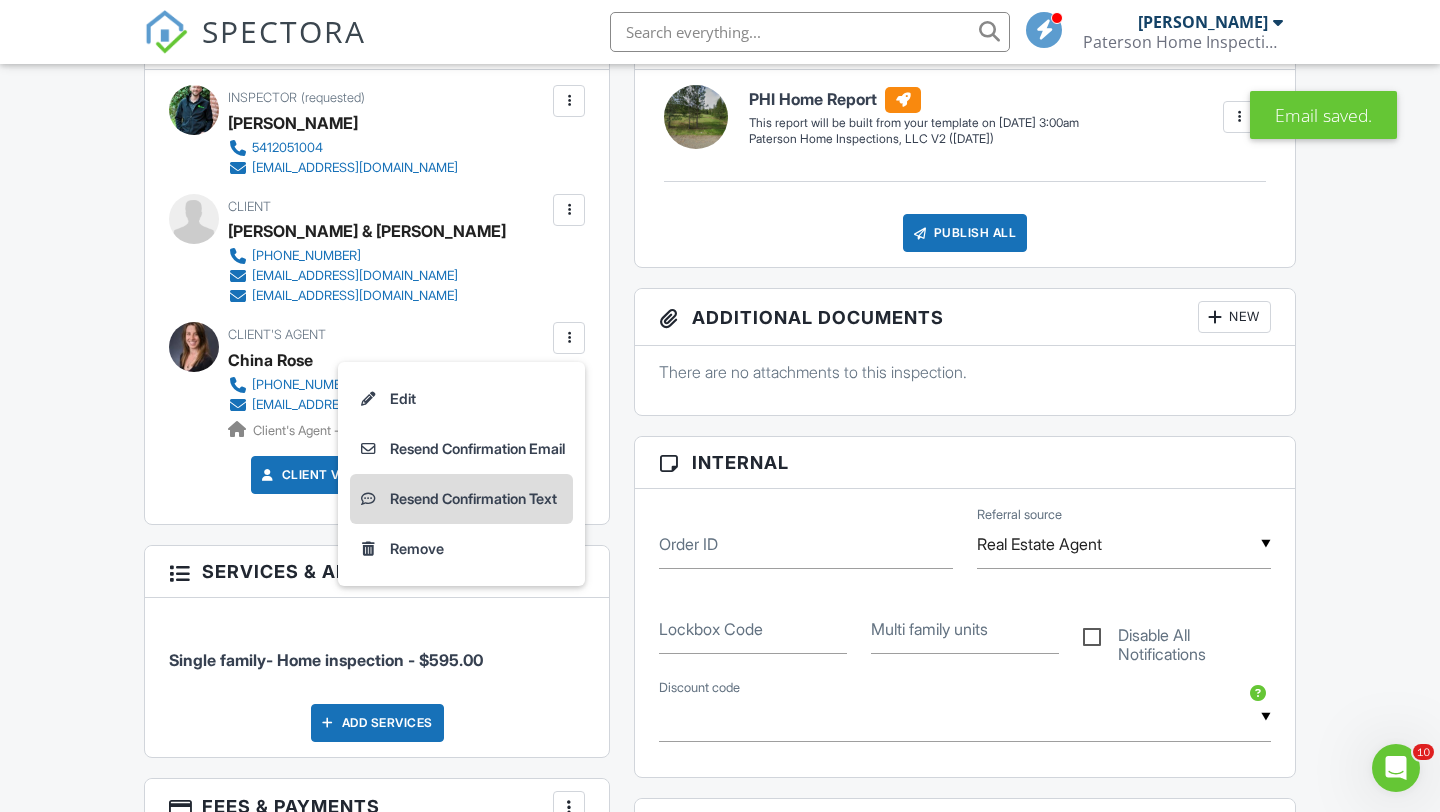 click on "Resend Confirmation Text" at bounding box center [461, 499] 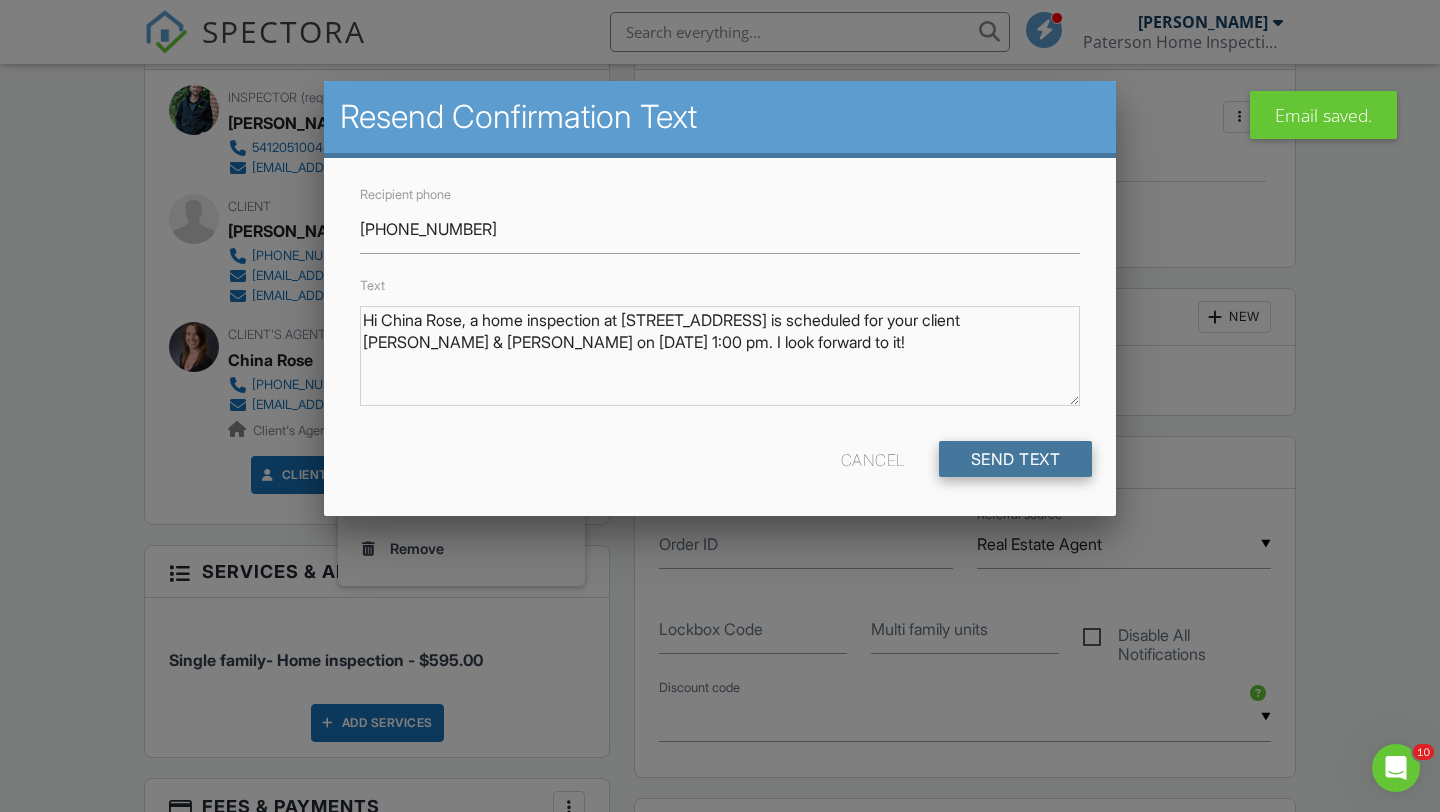 click on "Send Text" at bounding box center [1016, 459] 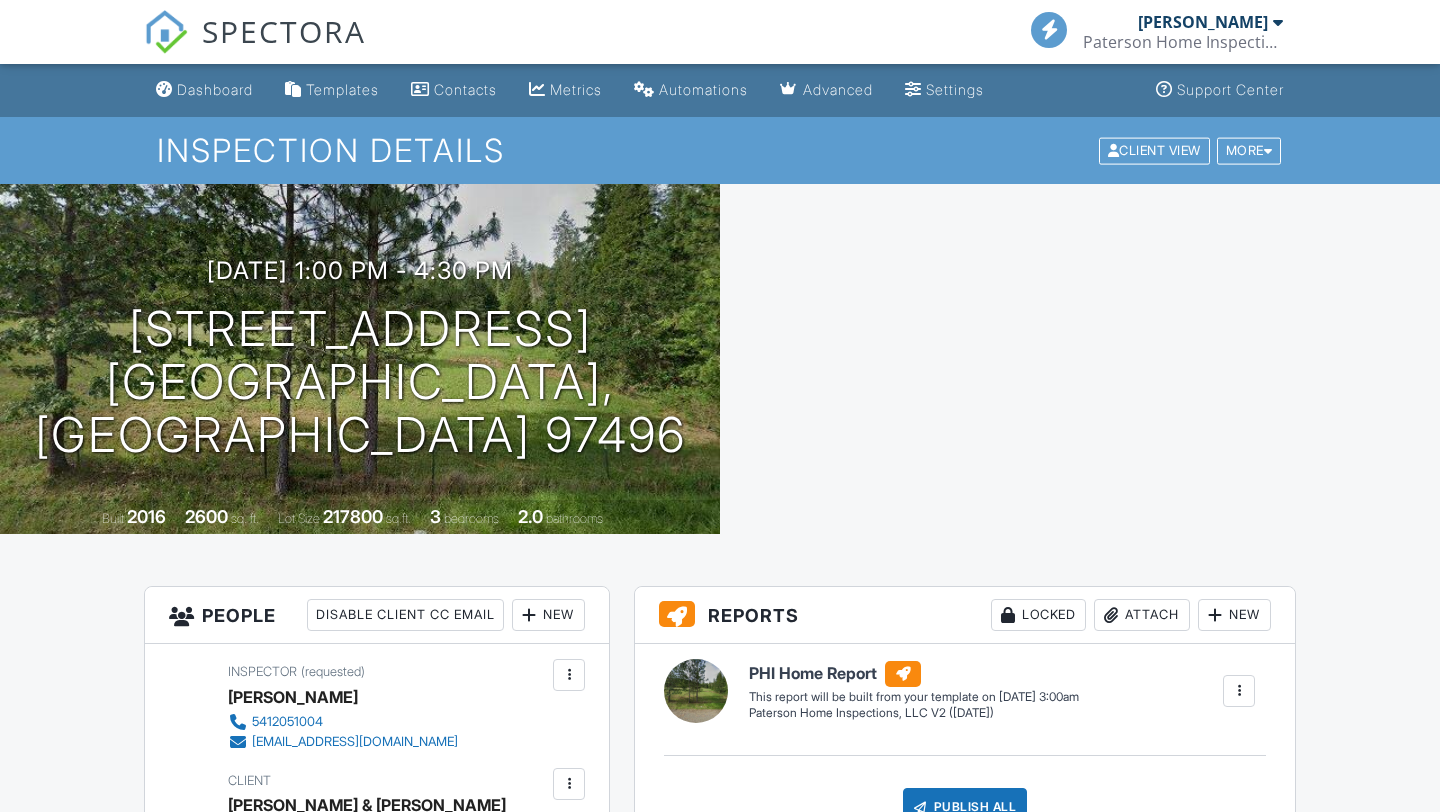 scroll, scrollTop: 0, scrollLeft: 0, axis: both 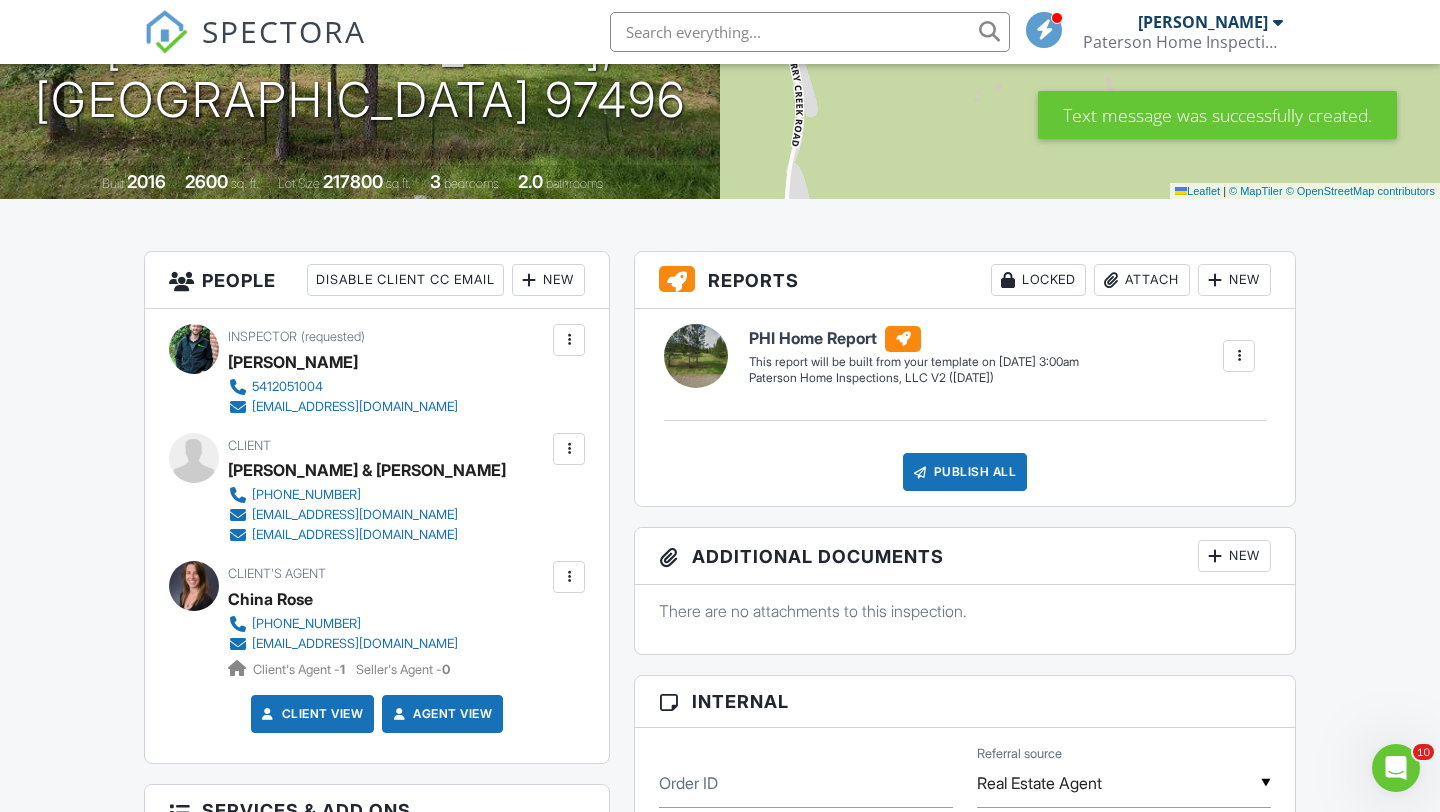 click at bounding box center [569, 449] 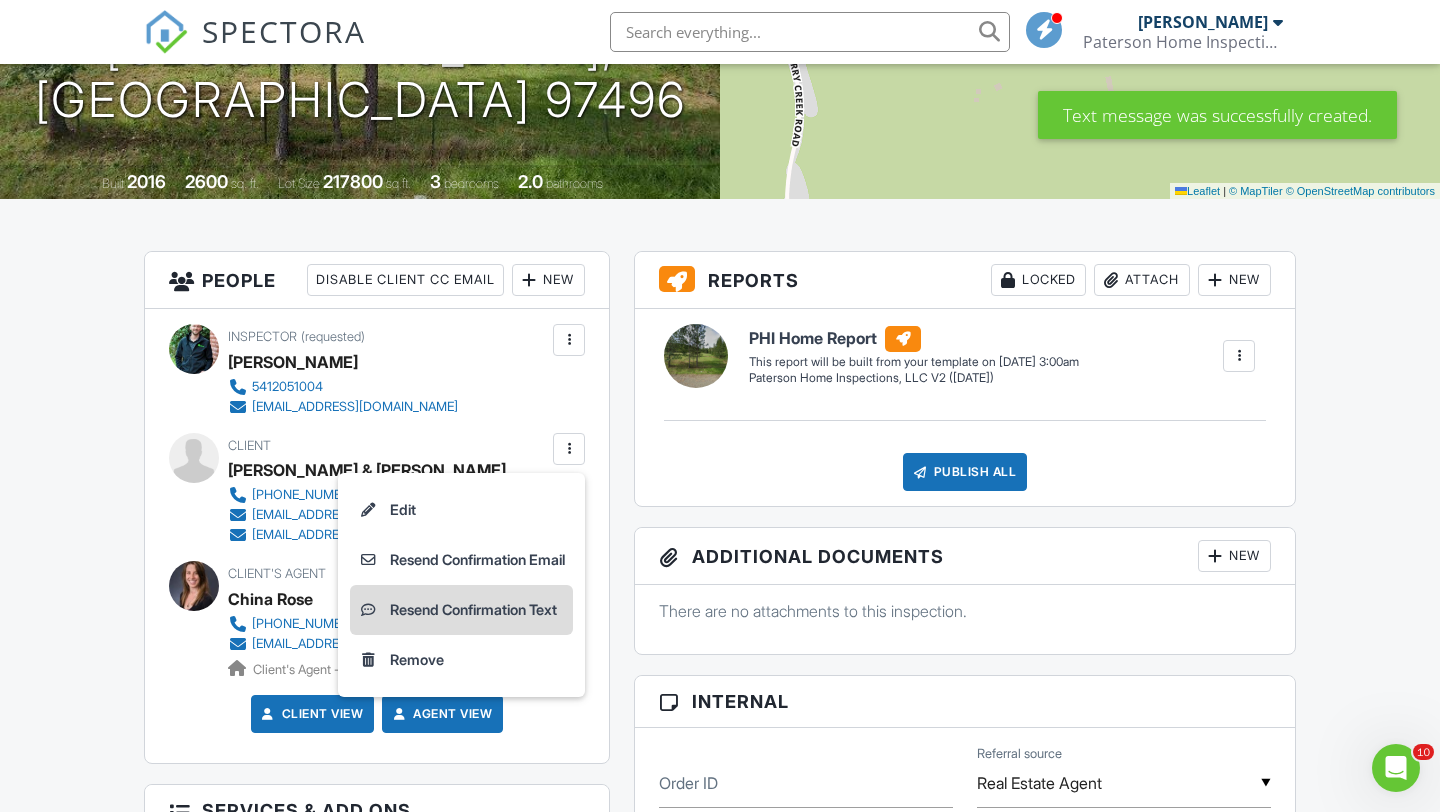 click on "Resend Confirmation Text" at bounding box center [461, 610] 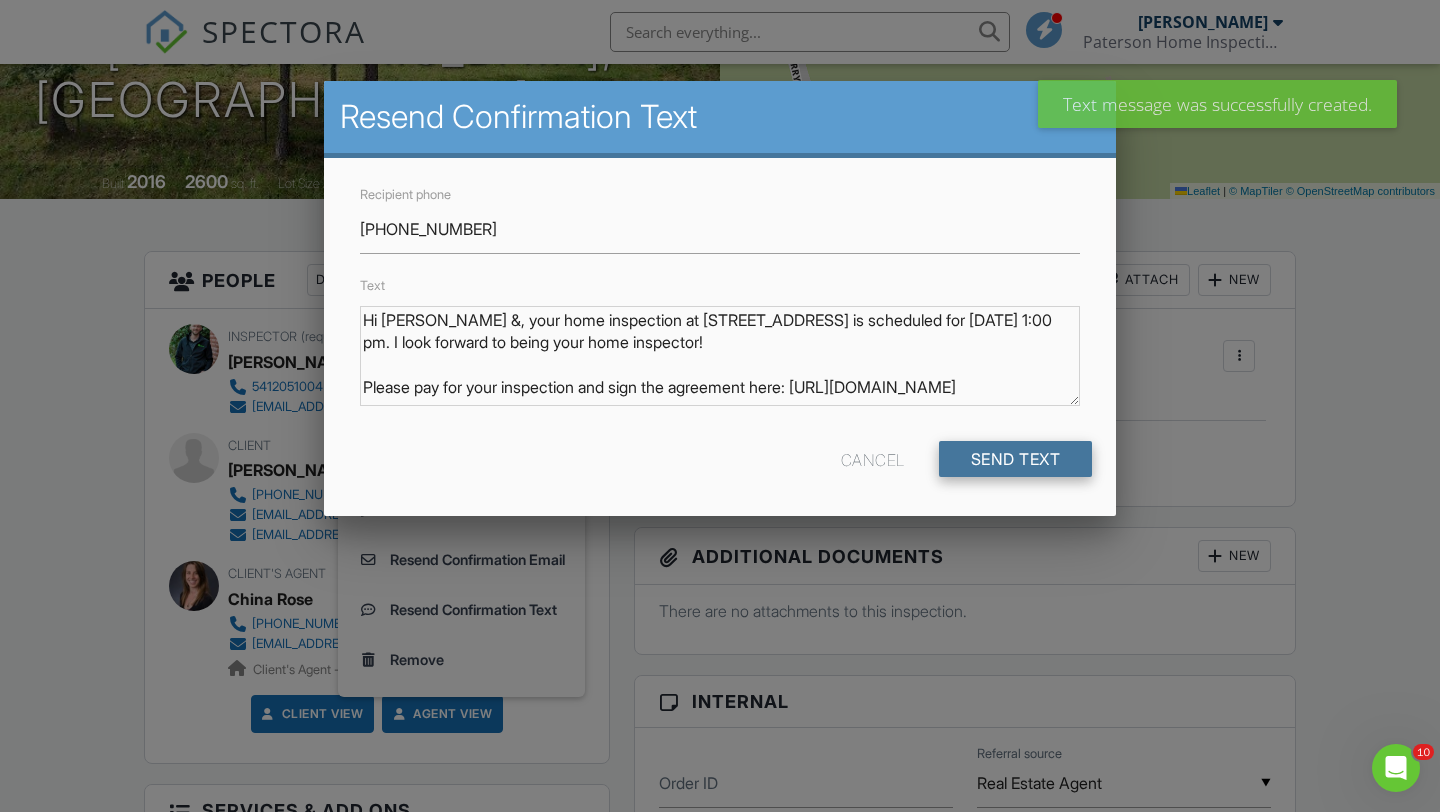 click on "Send Text" at bounding box center (1016, 459) 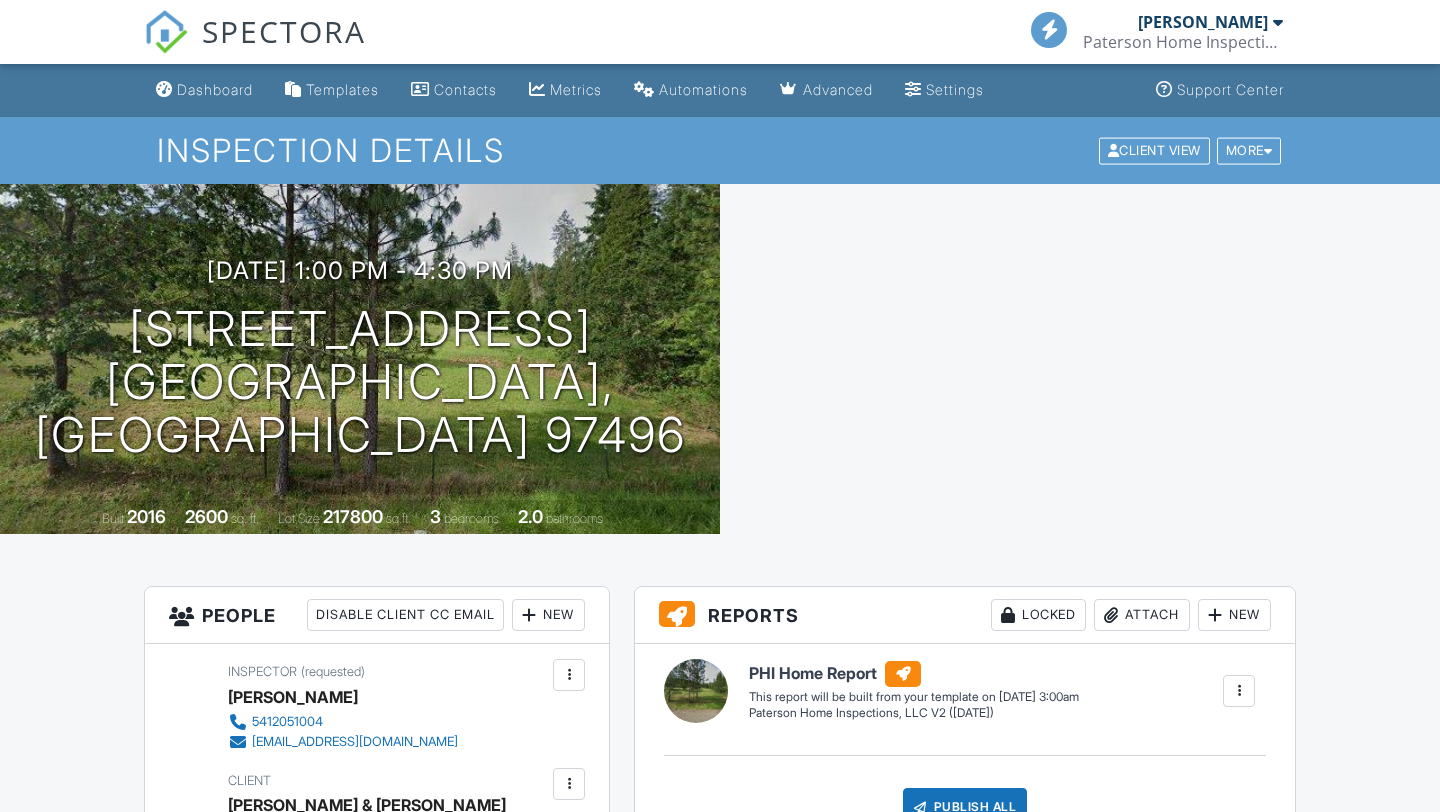 scroll, scrollTop: 0, scrollLeft: 0, axis: both 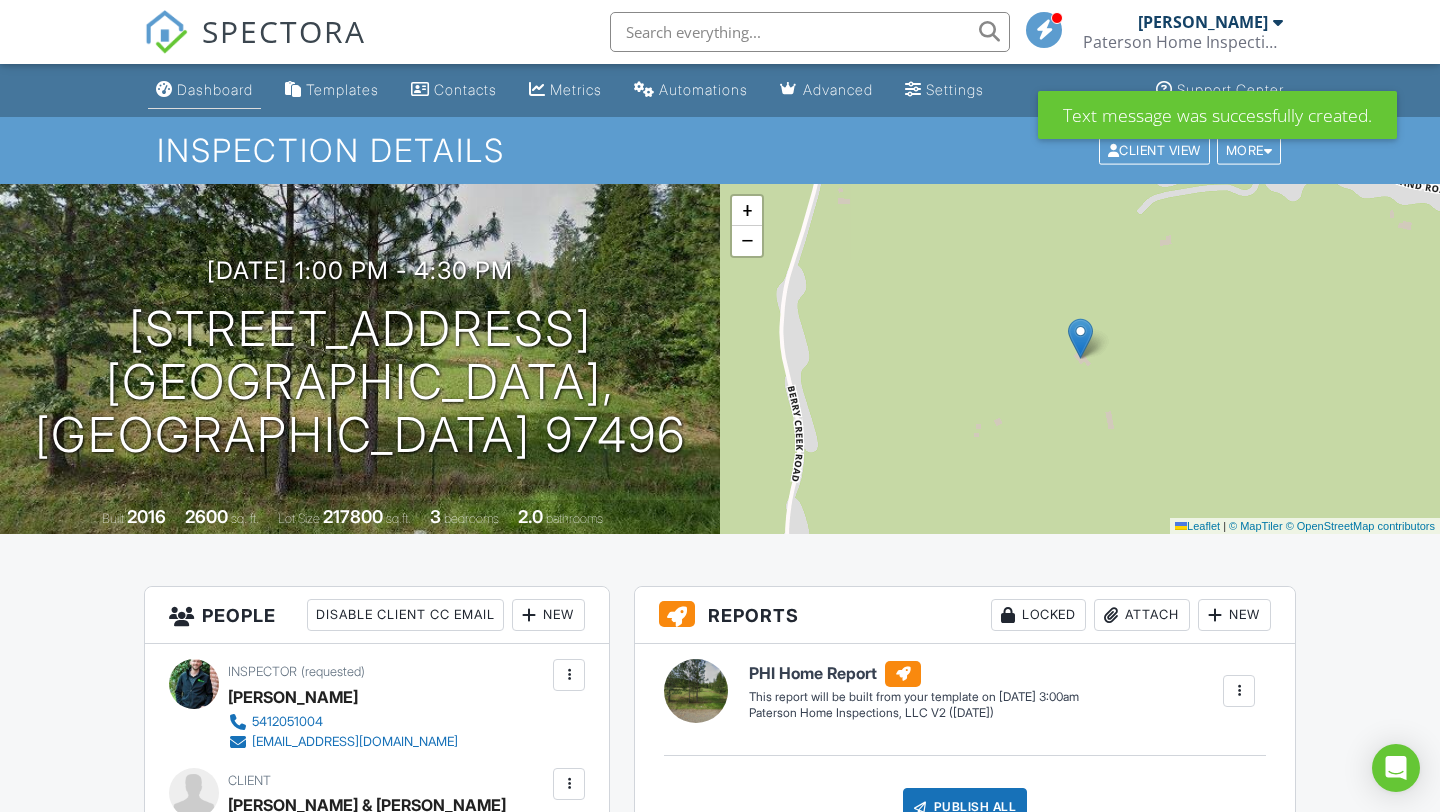 click on "Dashboard" at bounding box center [215, 89] 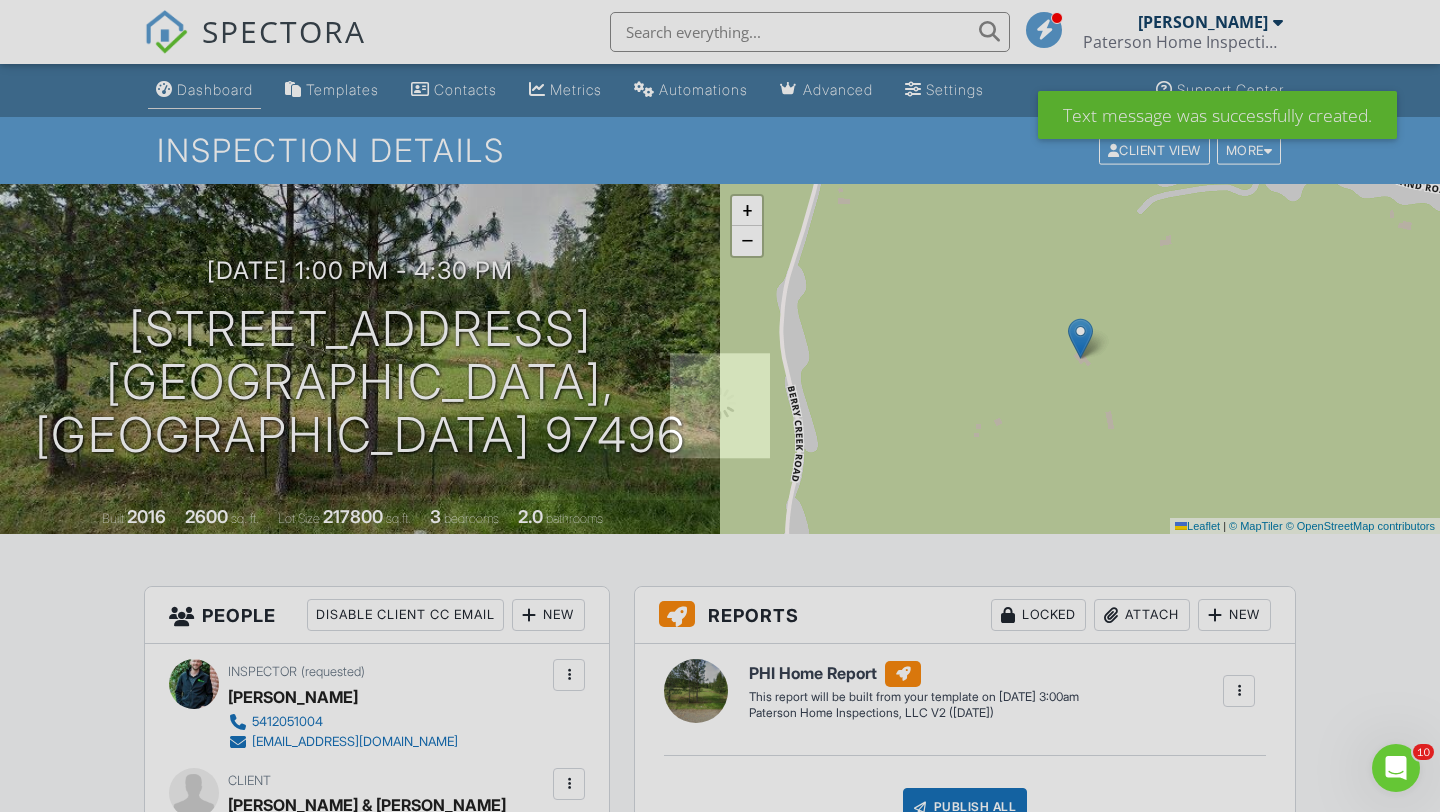 scroll, scrollTop: 0, scrollLeft: 0, axis: both 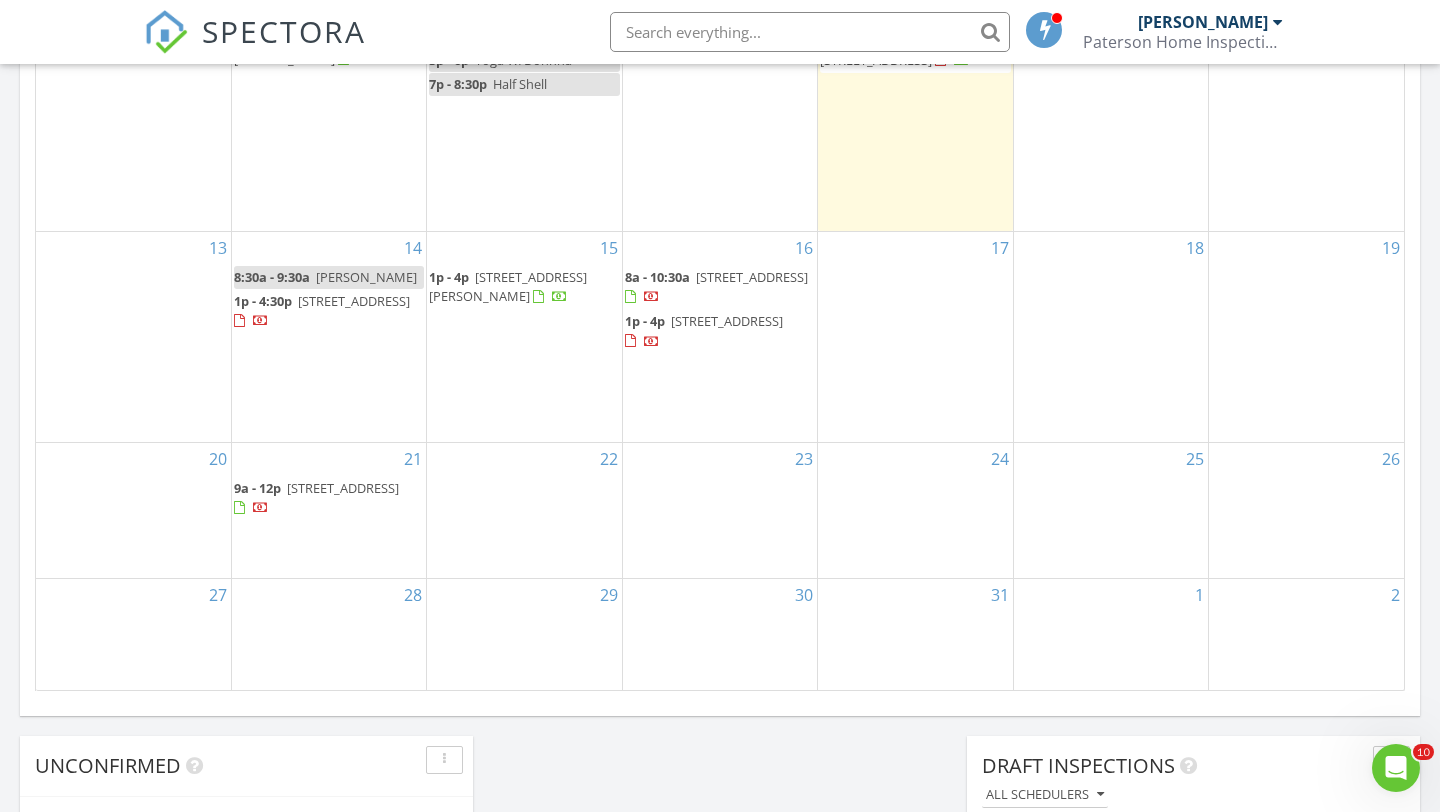 click on "222 Mercy Hills Dr, Roseburg 97471" at bounding box center (727, 321) 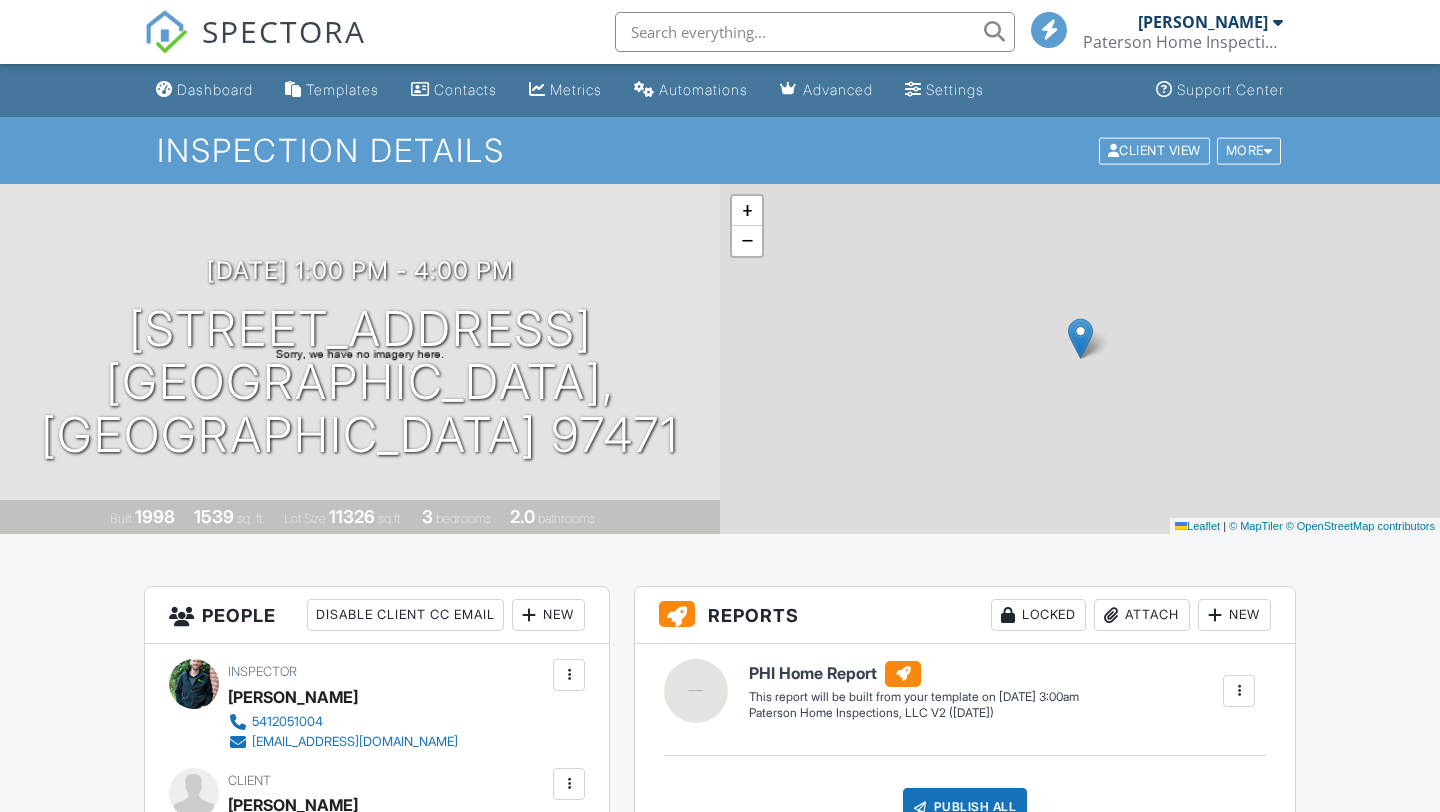 scroll, scrollTop: 0, scrollLeft: 0, axis: both 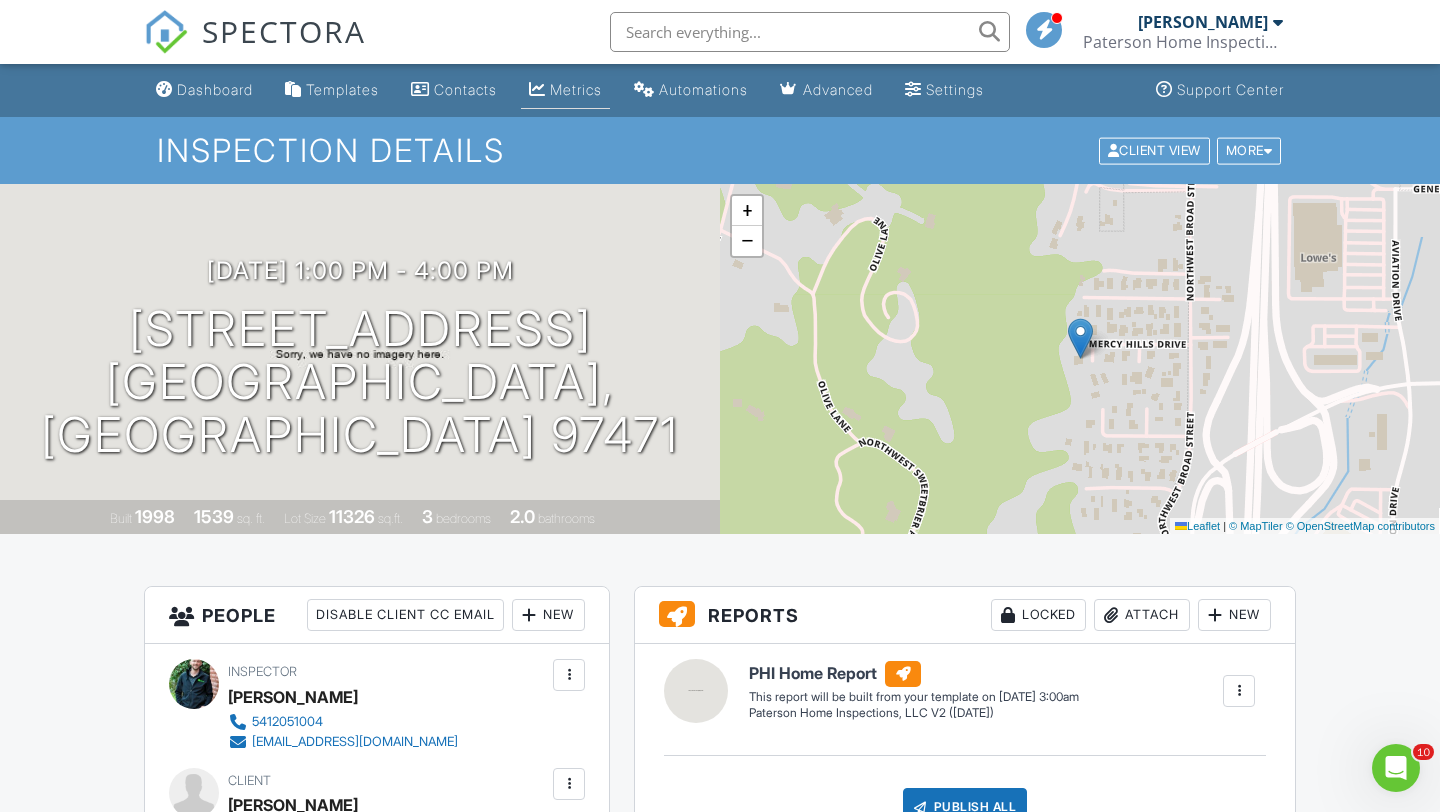 click on "Metrics" at bounding box center (565, 90) 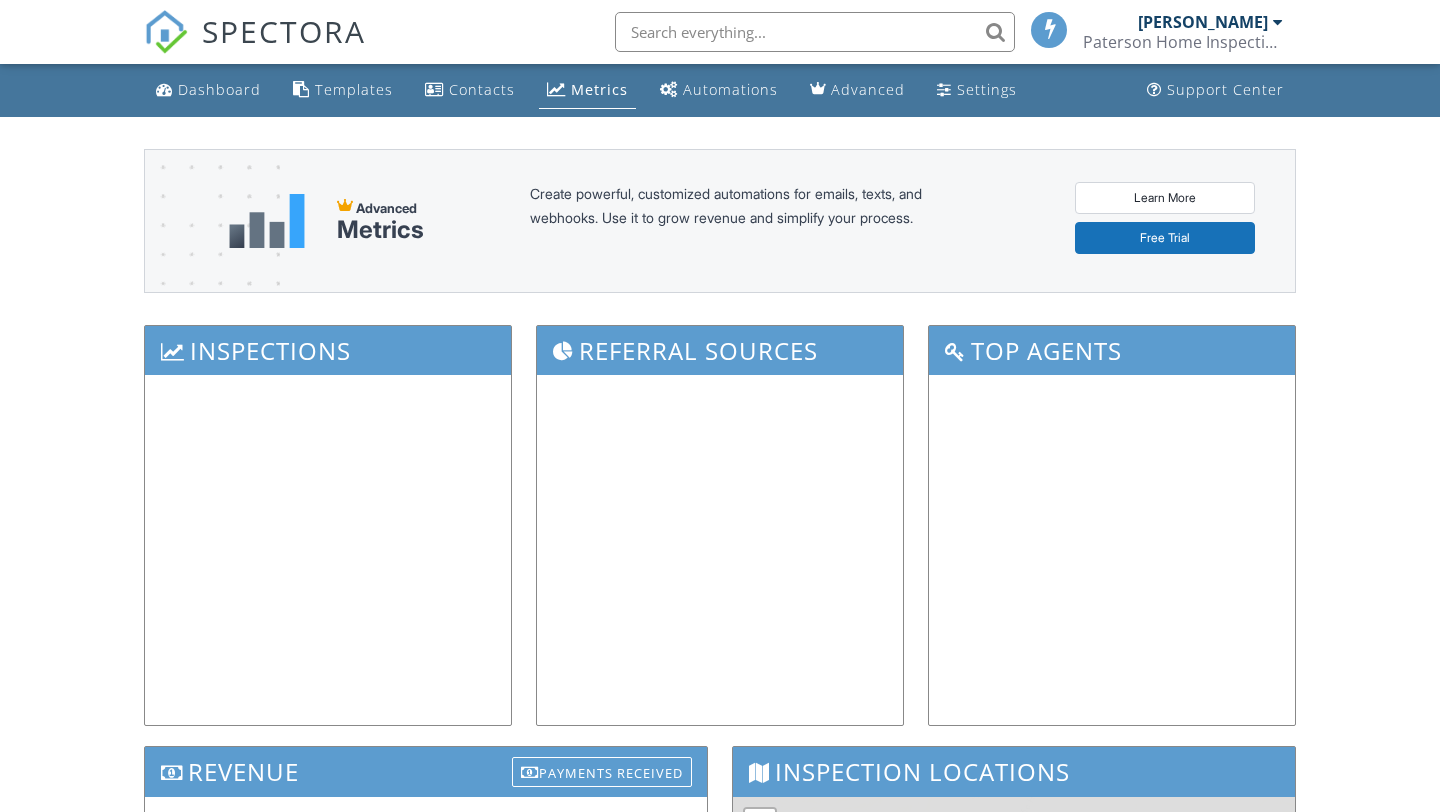 scroll, scrollTop: 0, scrollLeft: 0, axis: both 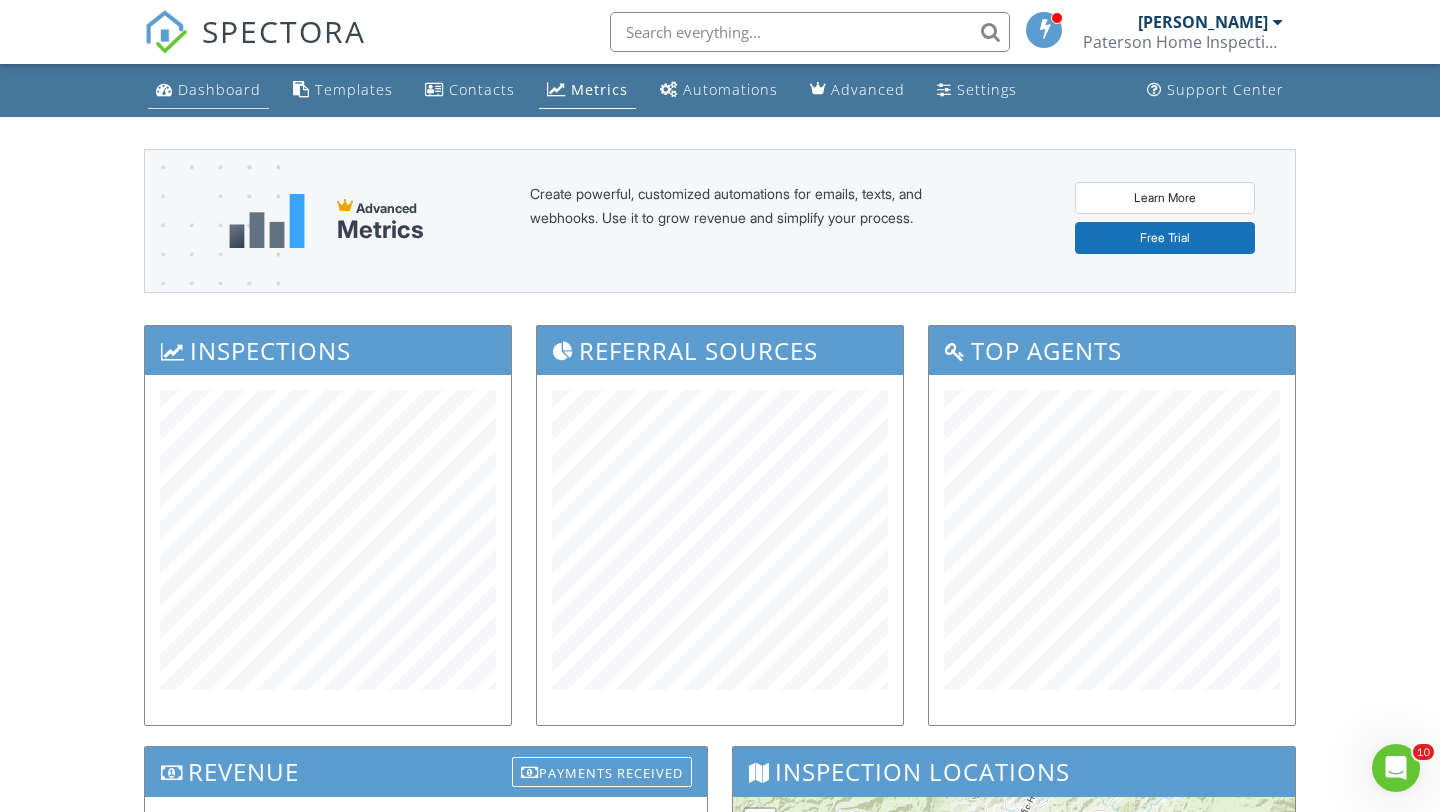 click on "Dashboard" at bounding box center (219, 89) 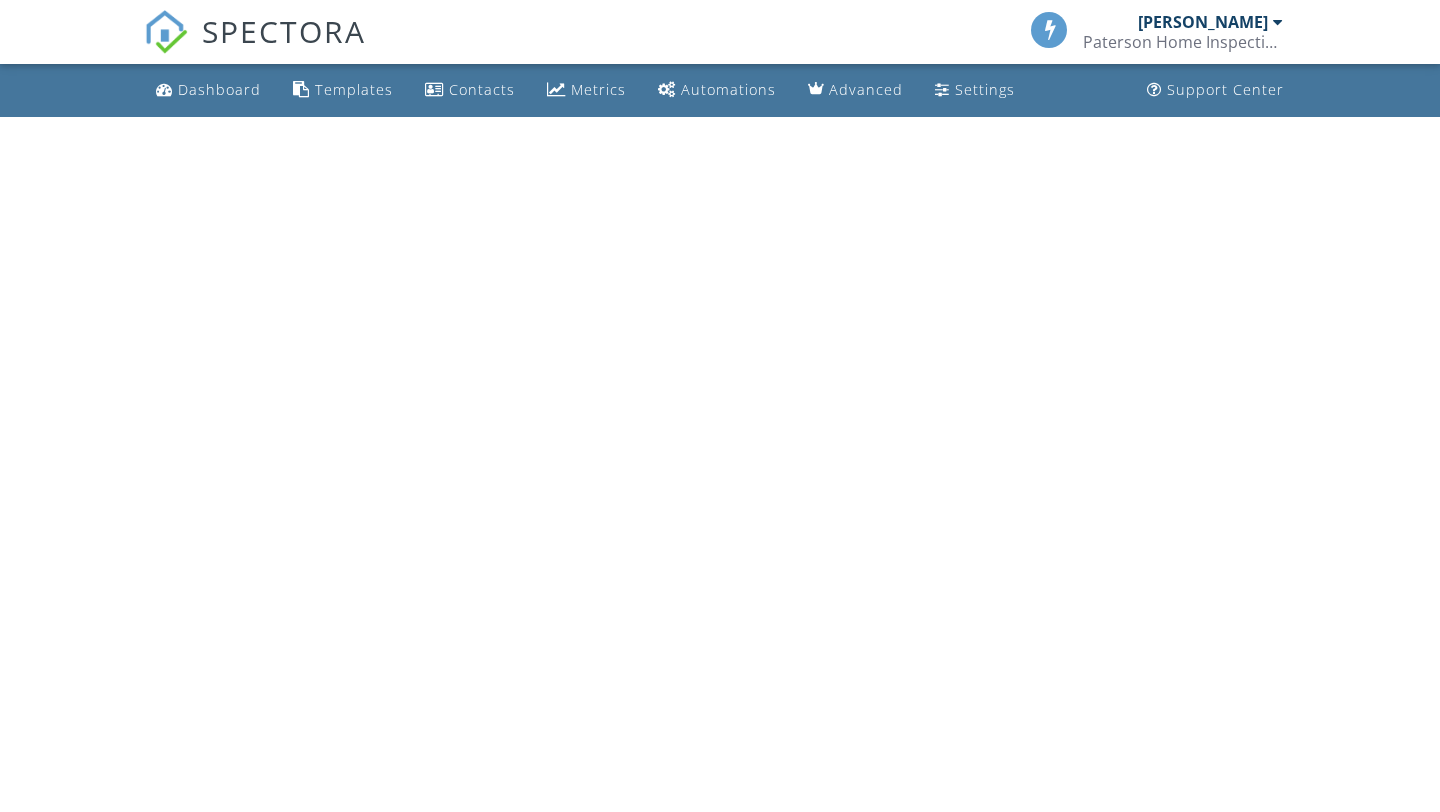 scroll, scrollTop: 0, scrollLeft: 0, axis: both 